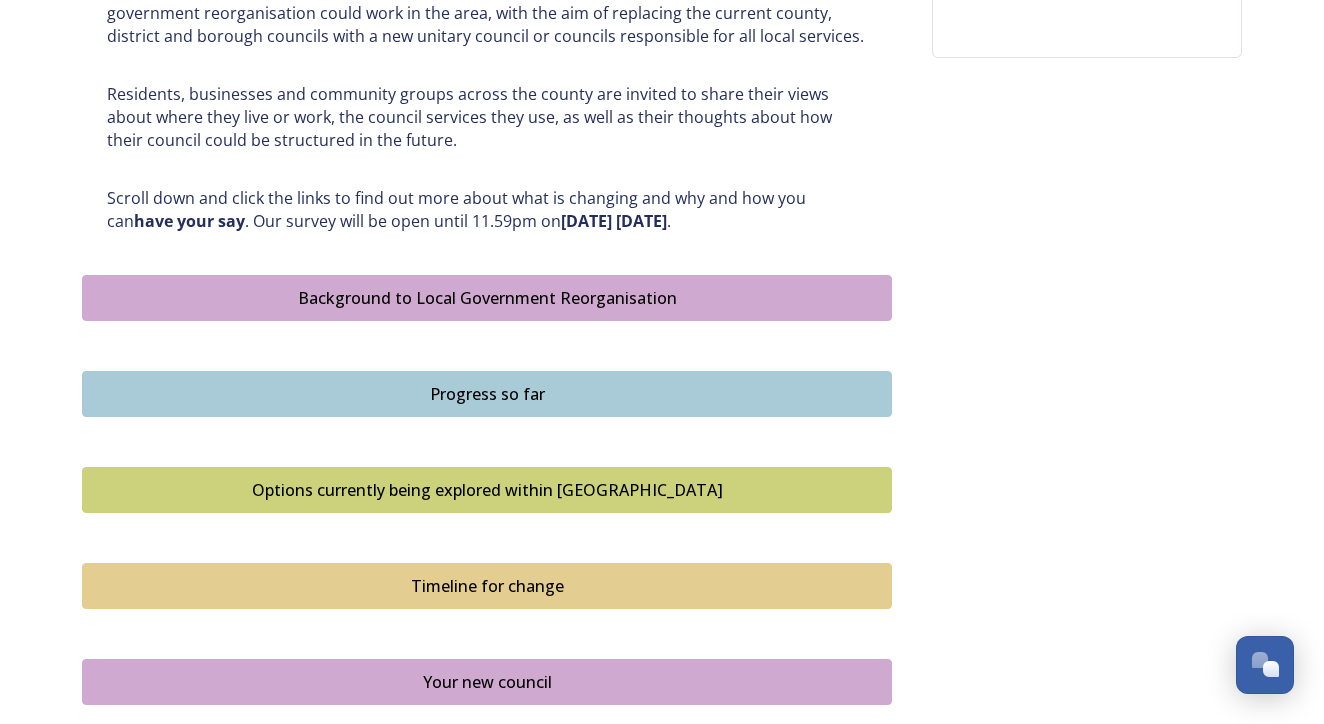 scroll, scrollTop: 935, scrollLeft: 0, axis: vertical 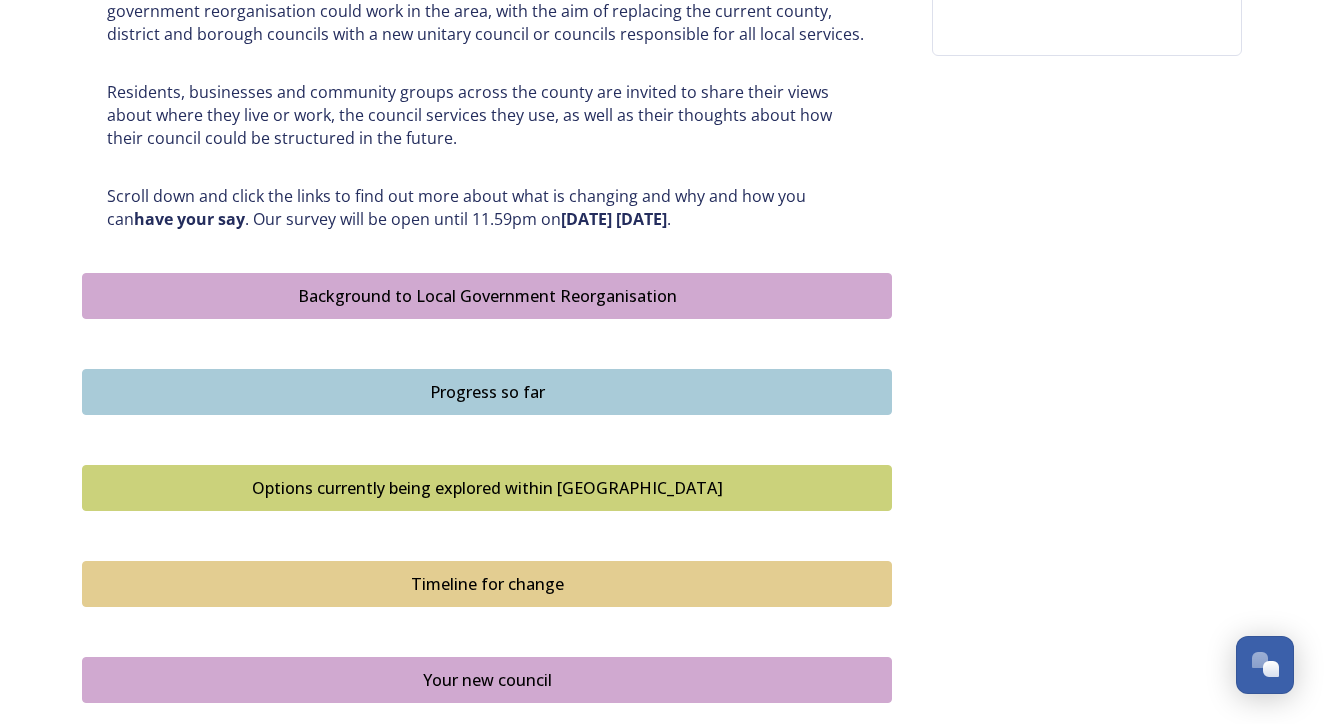 click on "Background to Local Government Reorganisation" at bounding box center (487, 296) 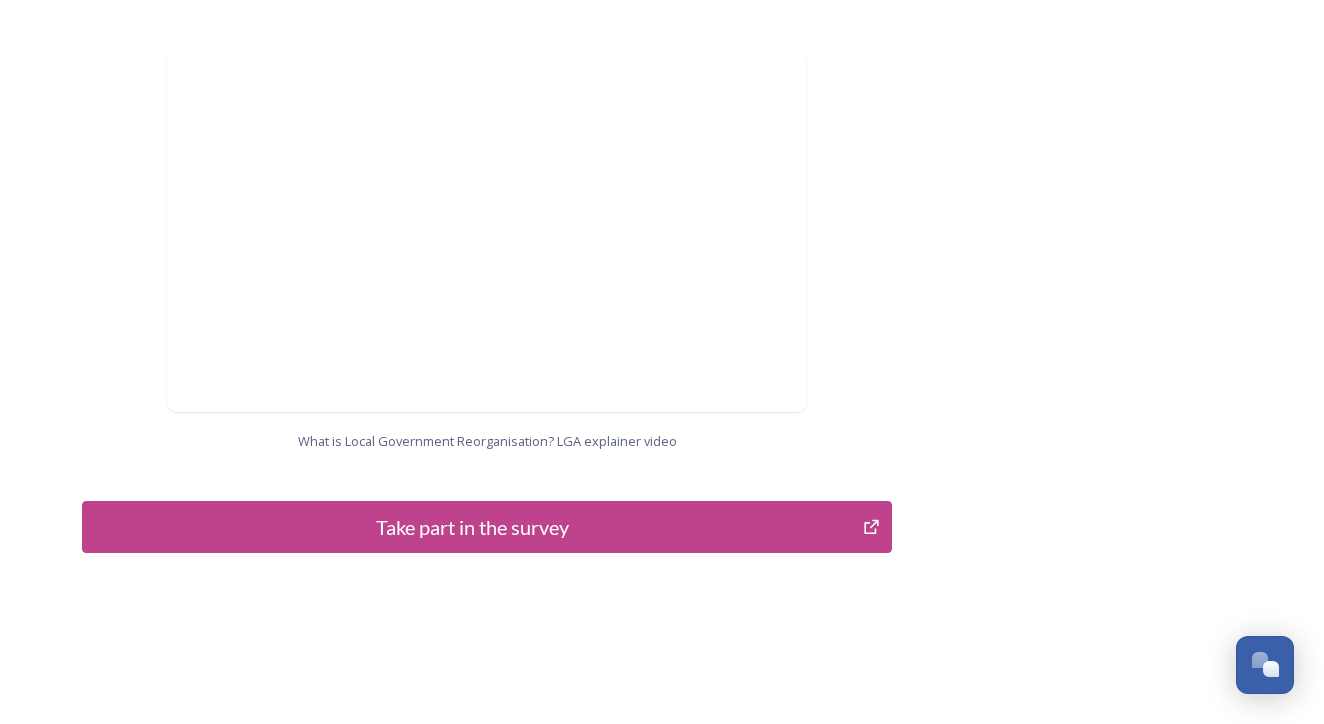 scroll, scrollTop: 2084, scrollLeft: 0, axis: vertical 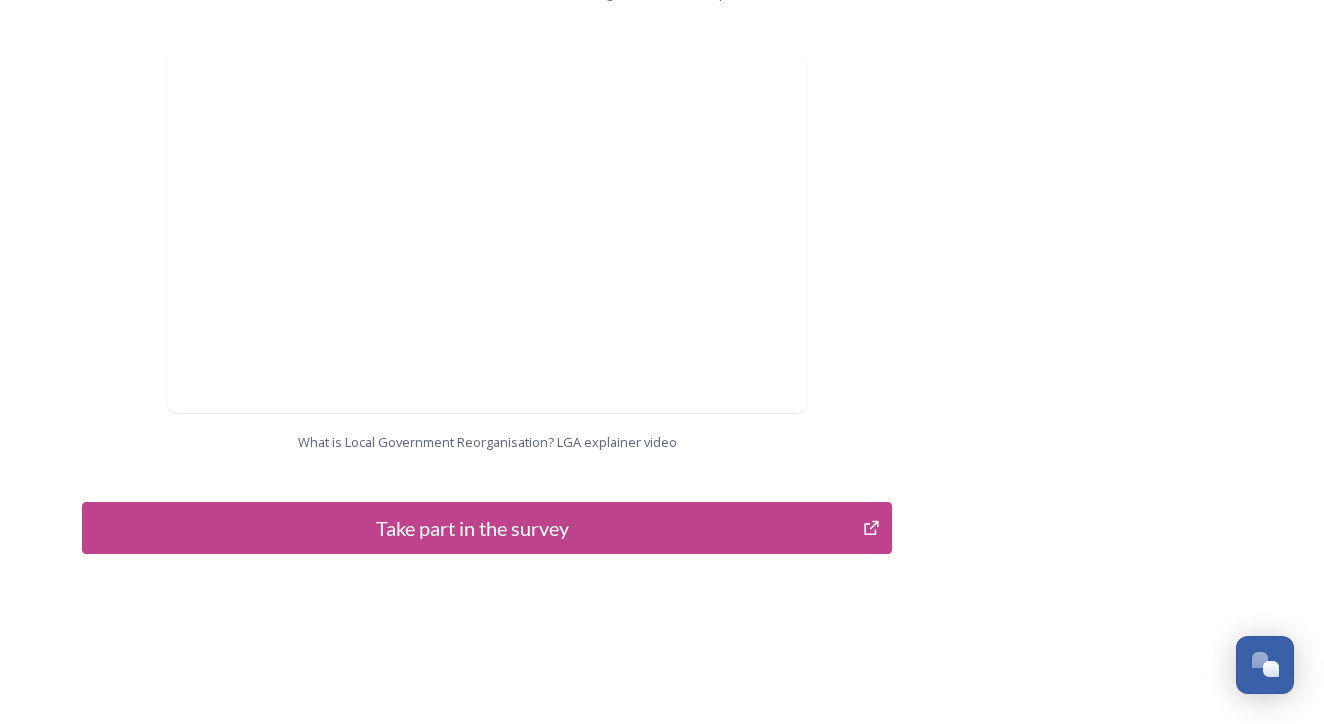 click on "Take part in the survey" at bounding box center (472, 528) 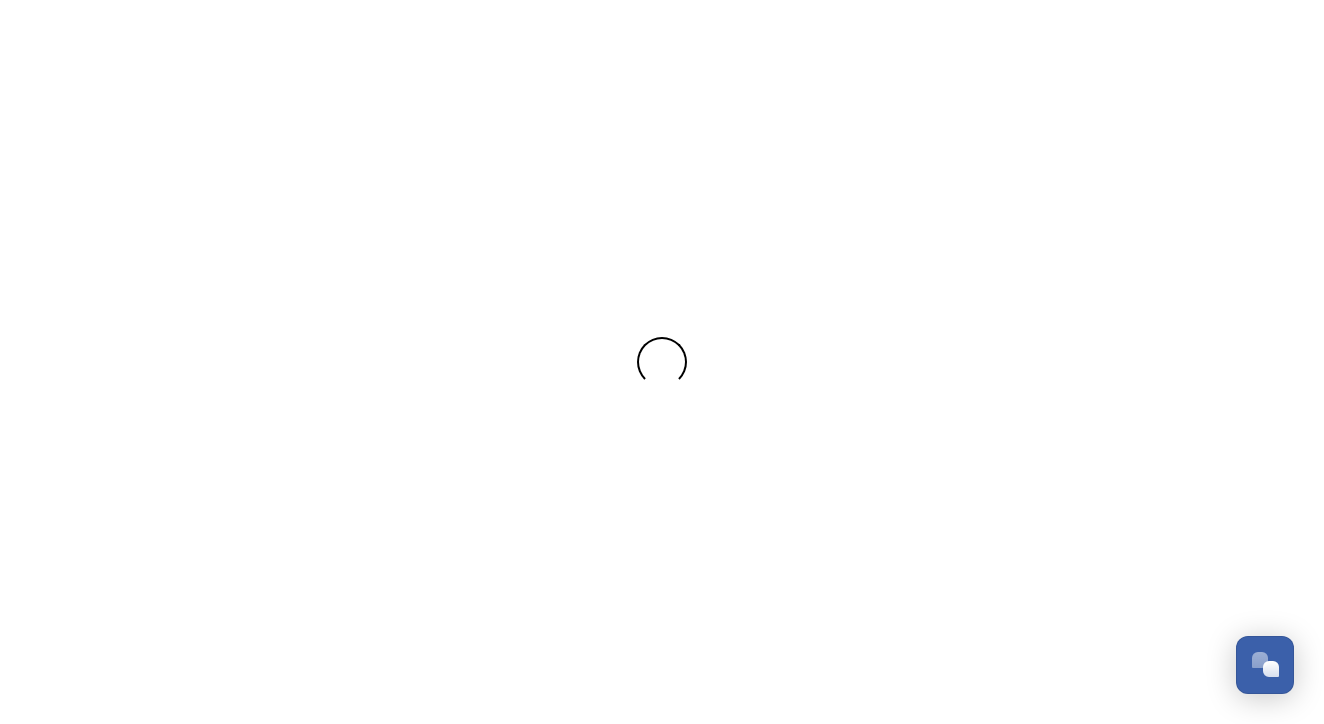 scroll, scrollTop: 0, scrollLeft: 0, axis: both 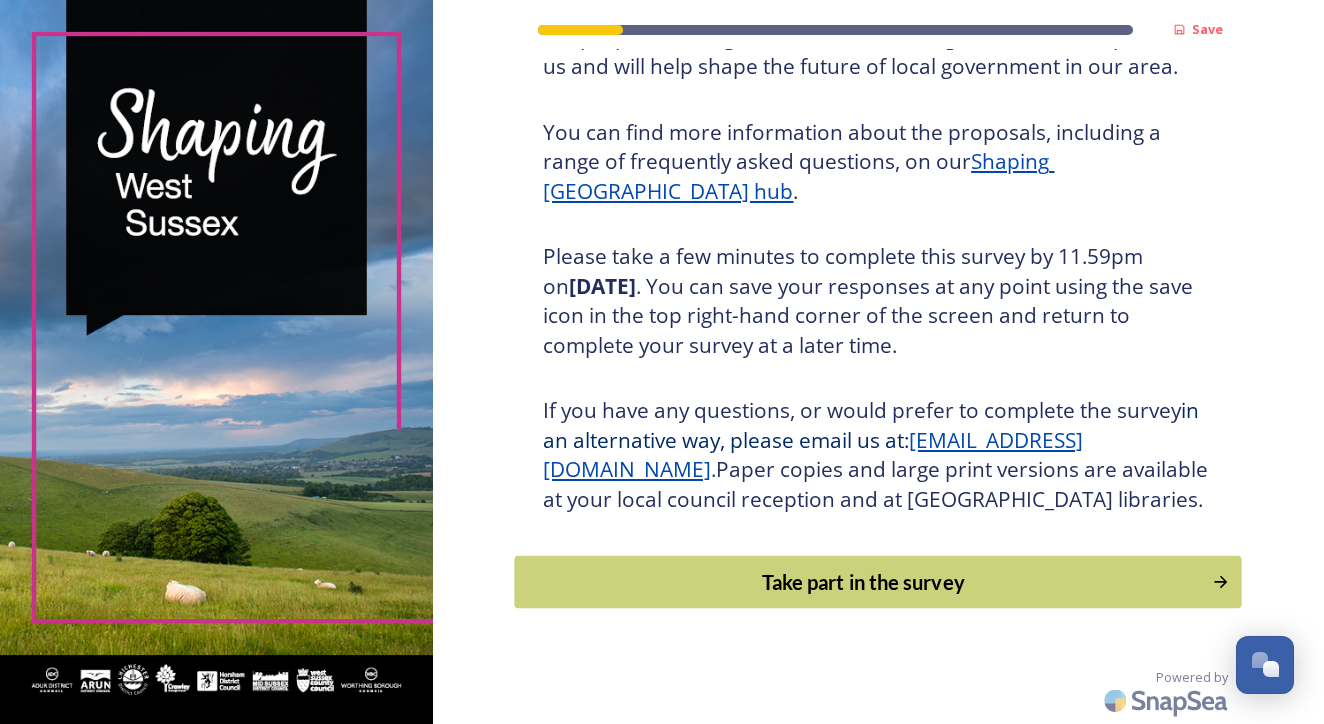 click on "Take part in the survey" at bounding box center [864, 582] 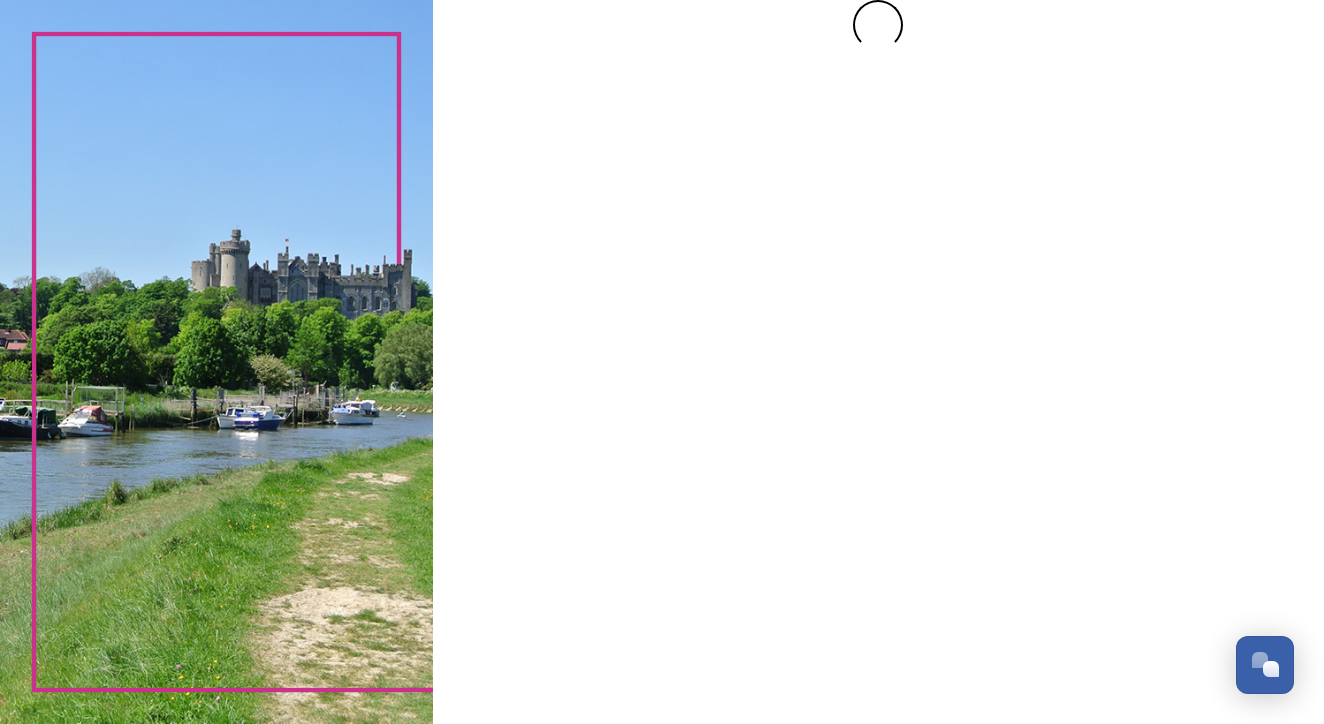scroll, scrollTop: 0, scrollLeft: 0, axis: both 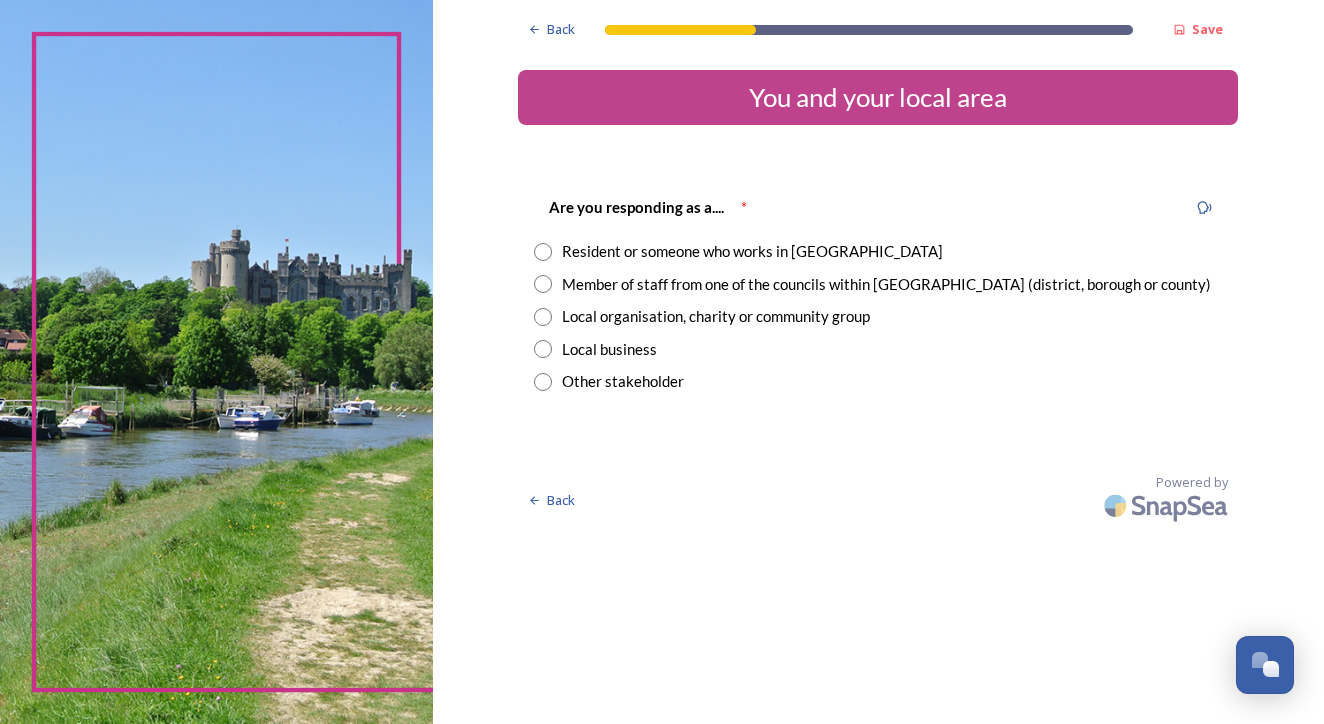 click at bounding box center (543, 252) 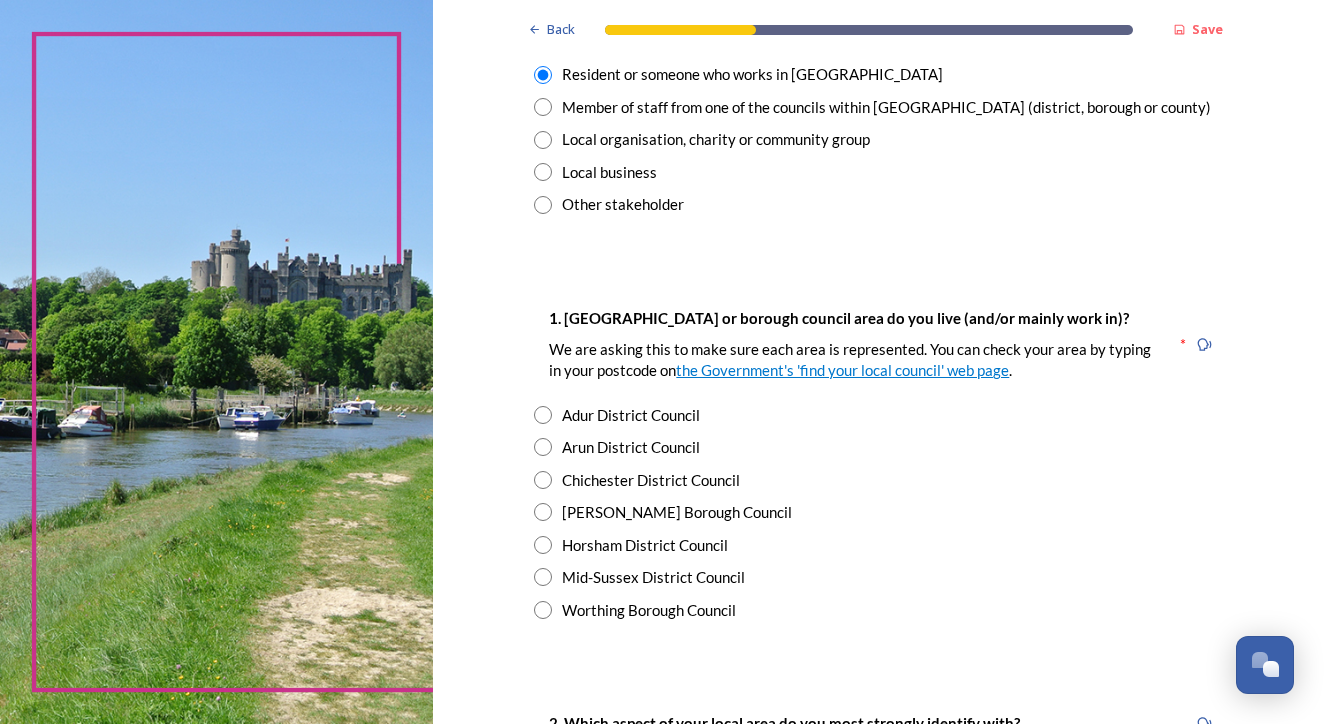 scroll, scrollTop: 178, scrollLeft: 0, axis: vertical 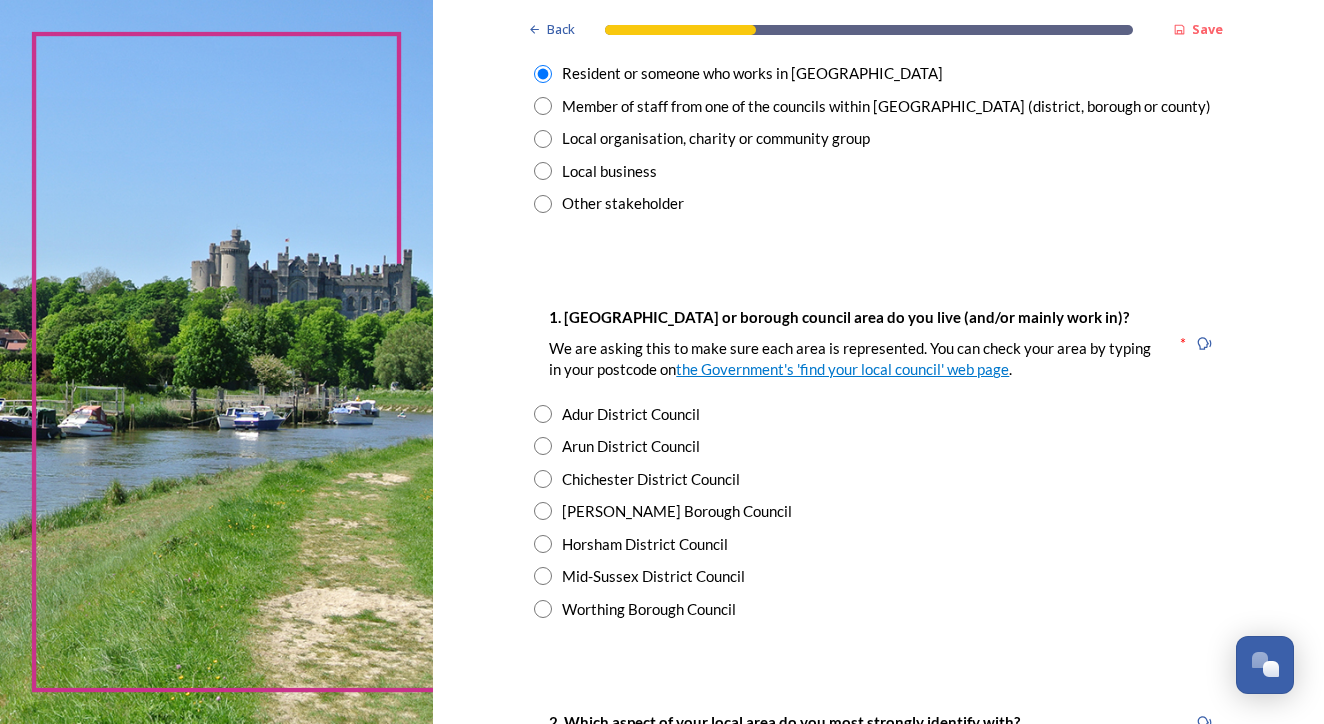 click at bounding box center [543, 544] 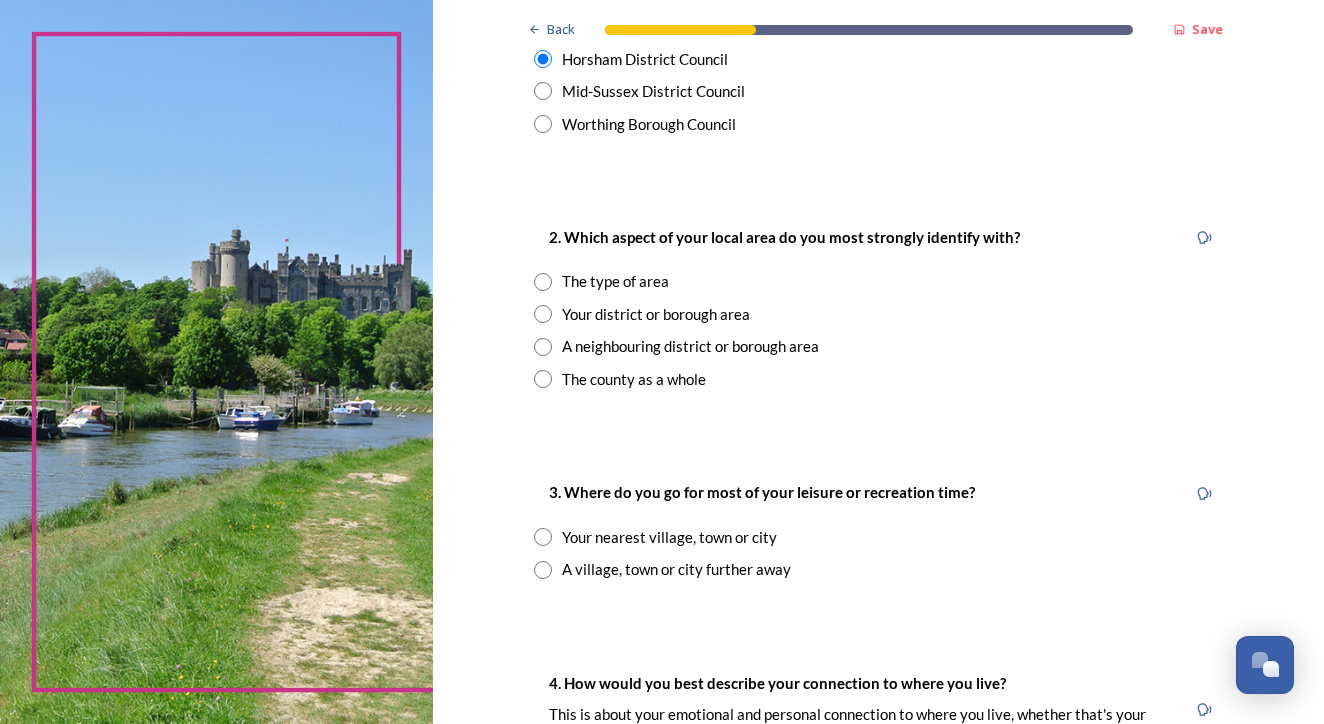 scroll, scrollTop: 676, scrollLeft: 0, axis: vertical 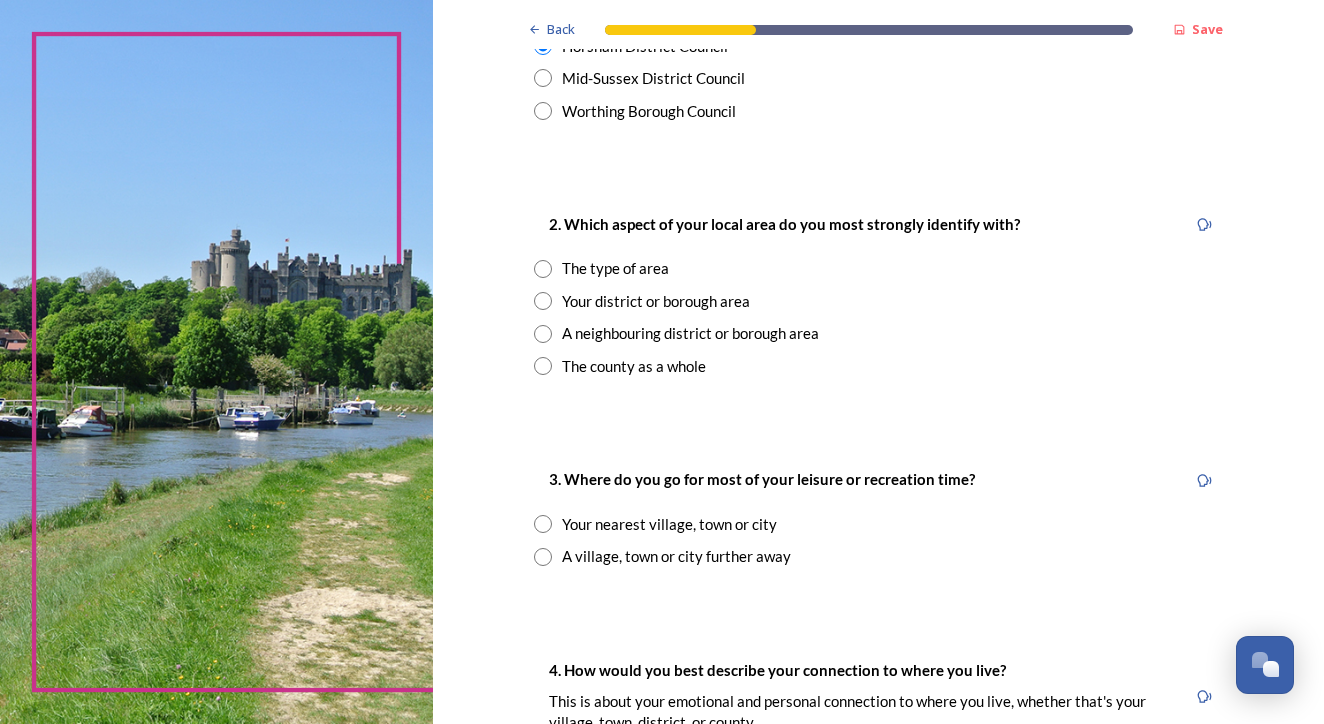 click at bounding box center [543, 301] 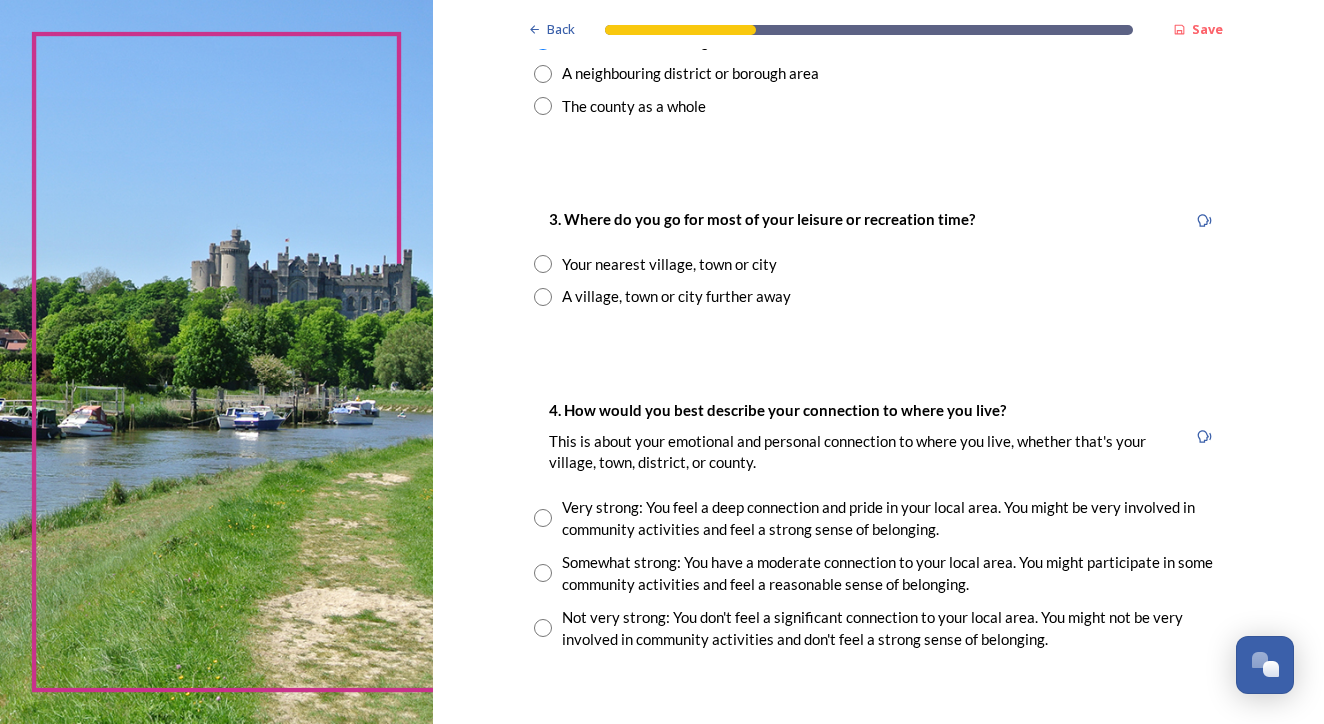 scroll, scrollTop: 941, scrollLeft: 0, axis: vertical 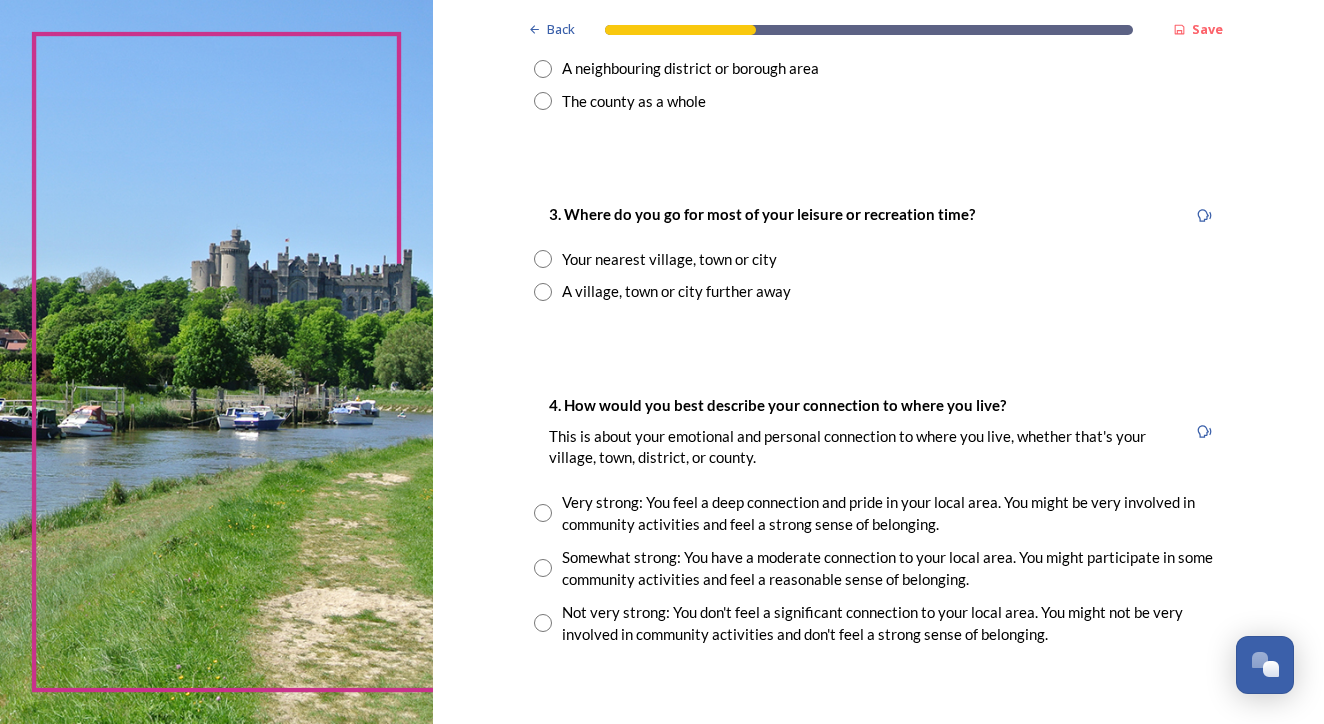 click at bounding box center (543, 259) 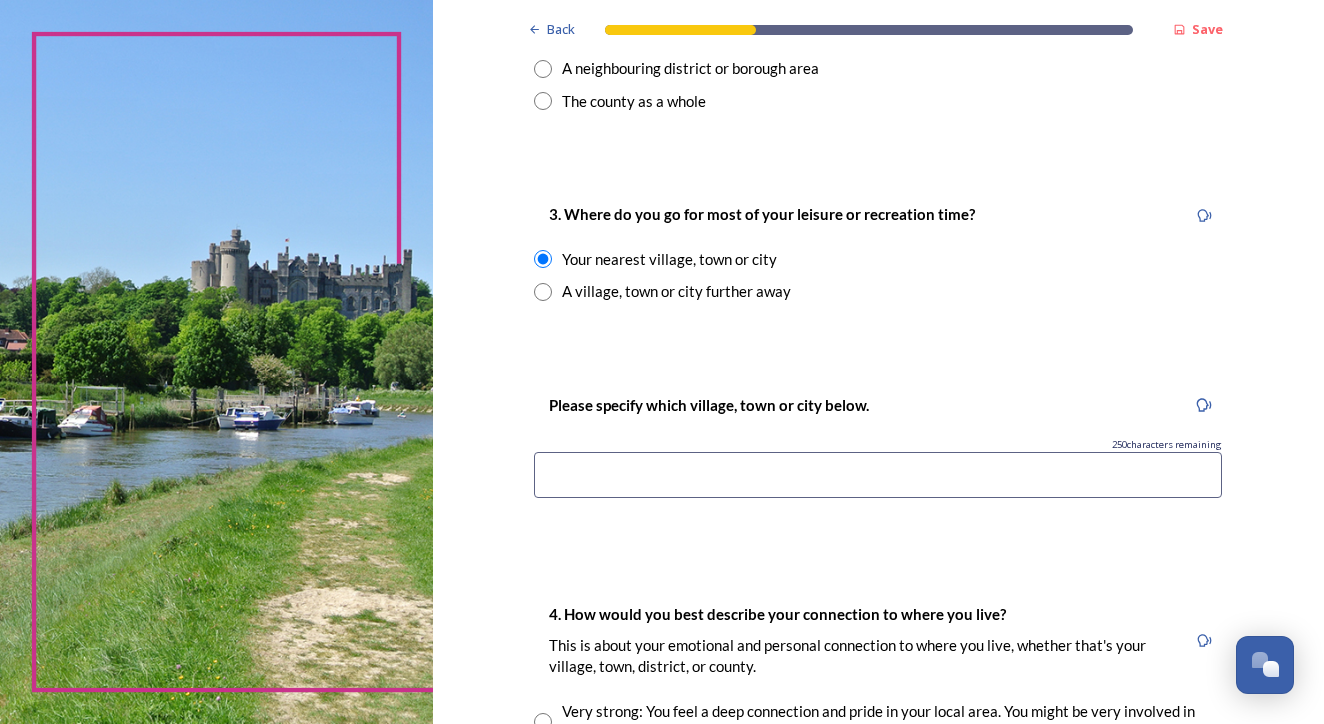click at bounding box center (878, 475) 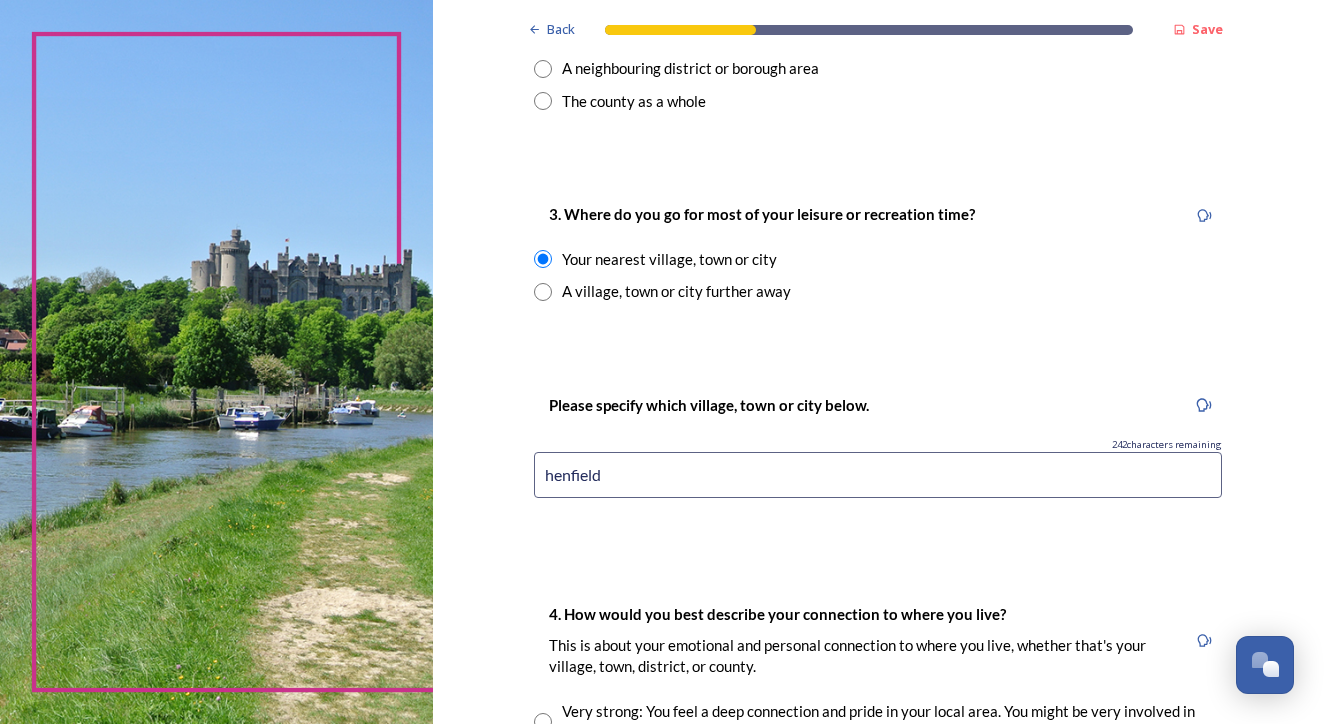 type on "henfield" 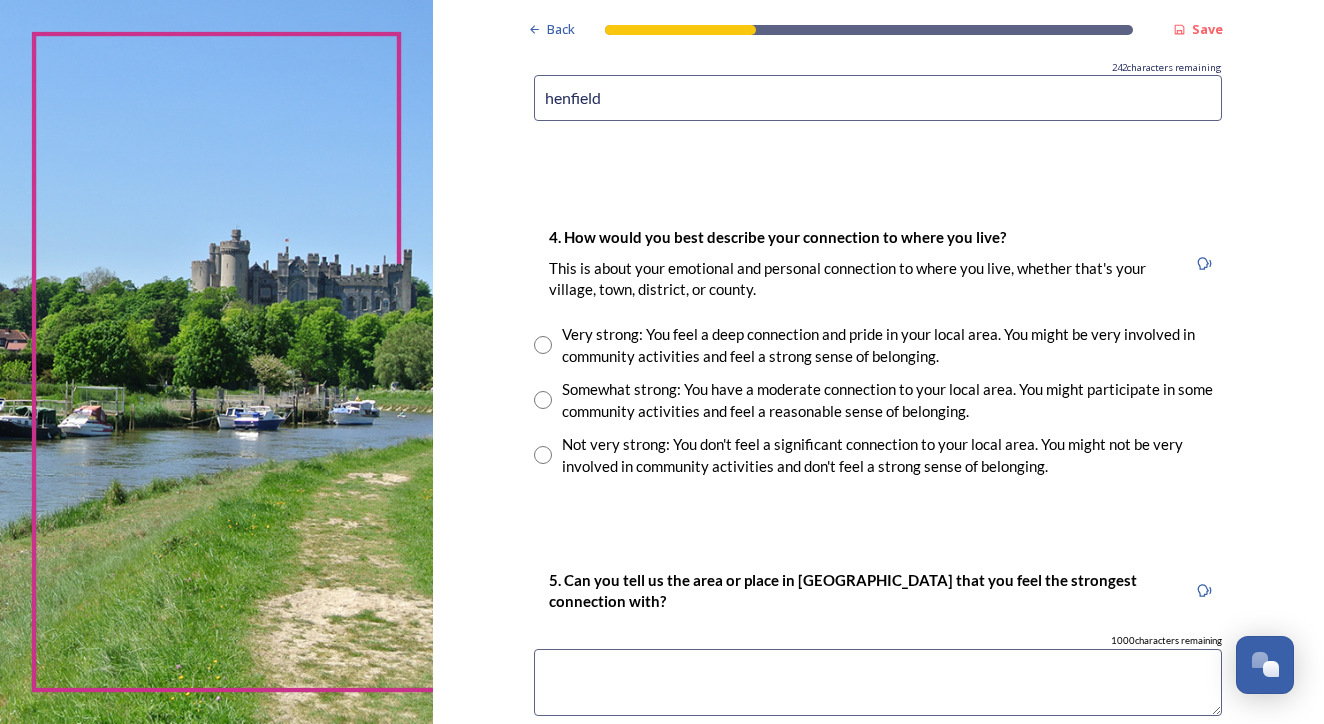 scroll, scrollTop: 1320, scrollLeft: 0, axis: vertical 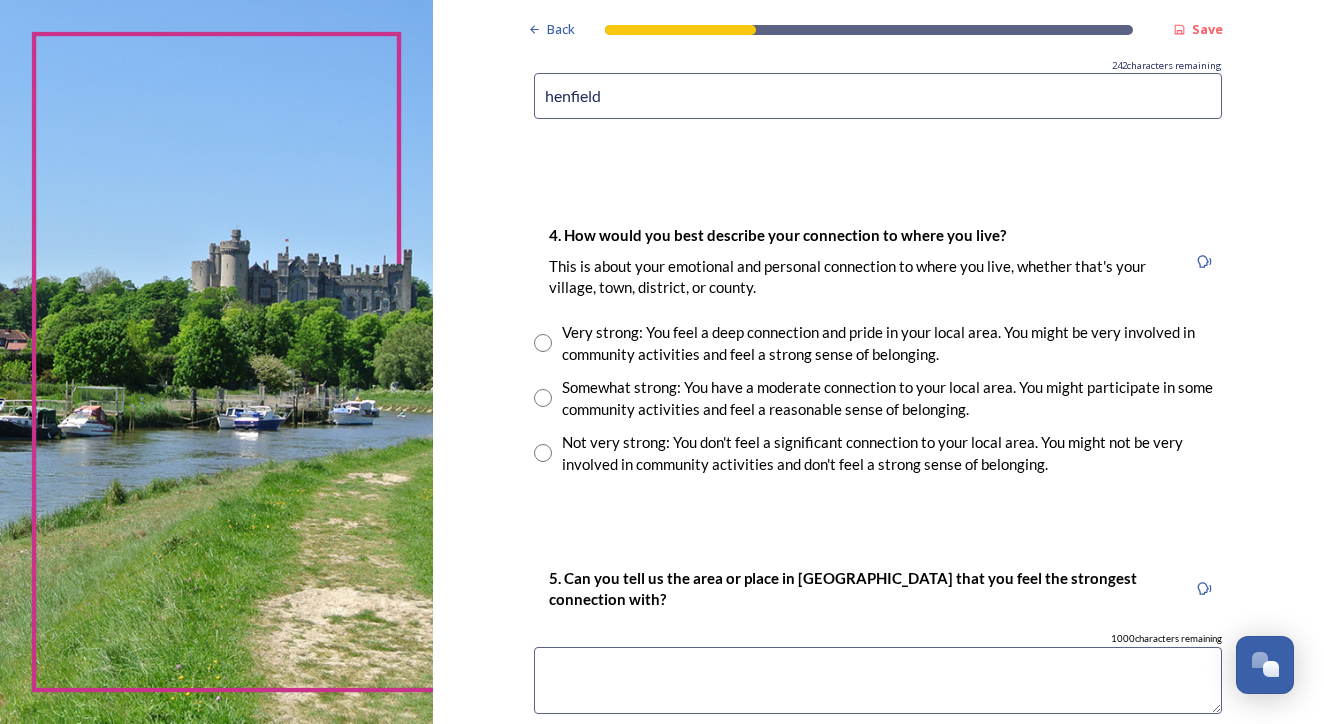 click at bounding box center [543, 343] 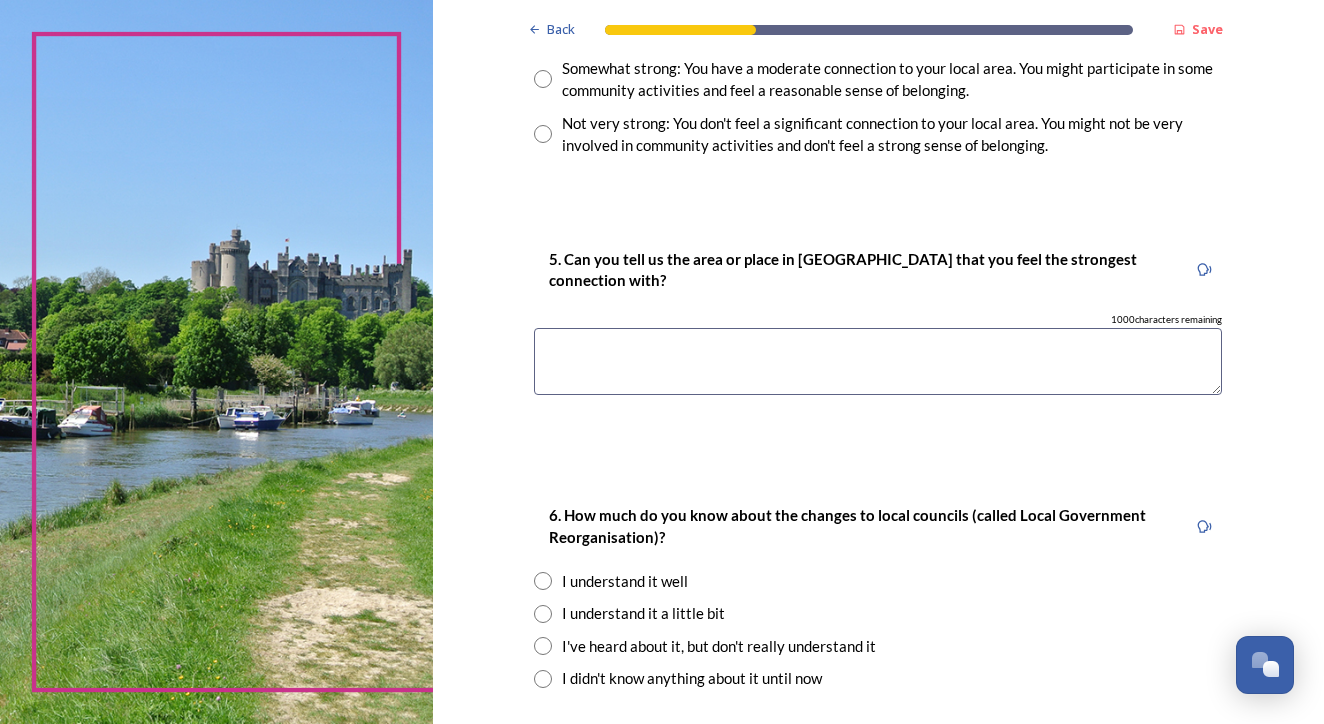 scroll, scrollTop: 1641, scrollLeft: 0, axis: vertical 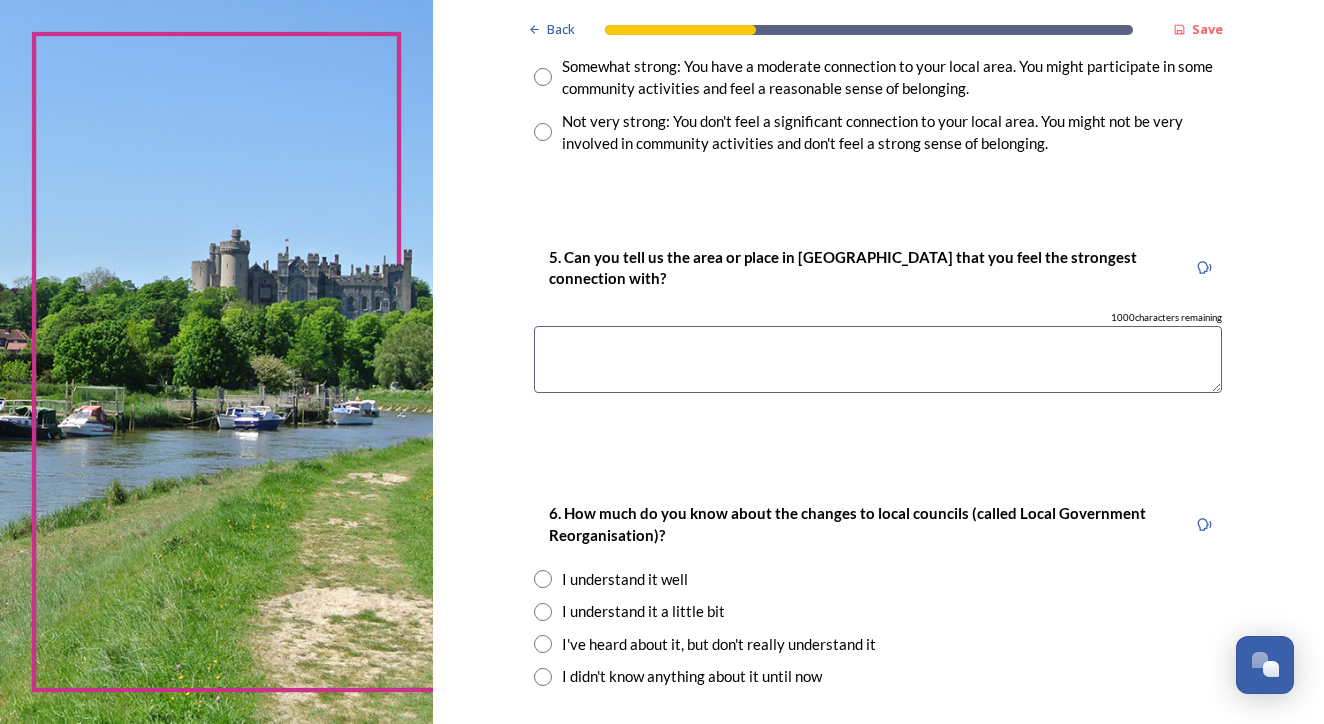 click at bounding box center (878, 359) 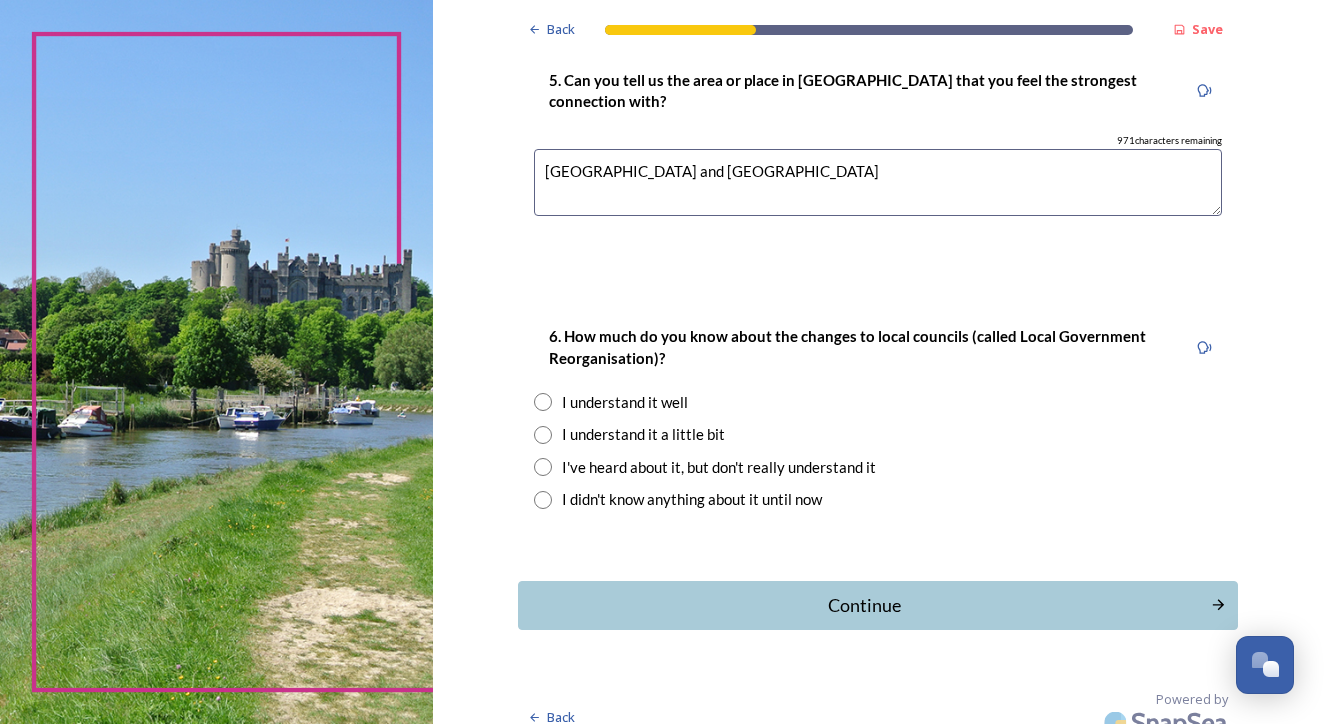 scroll, scrollTop: 1817, scrollLeft: 0, axis: vertical 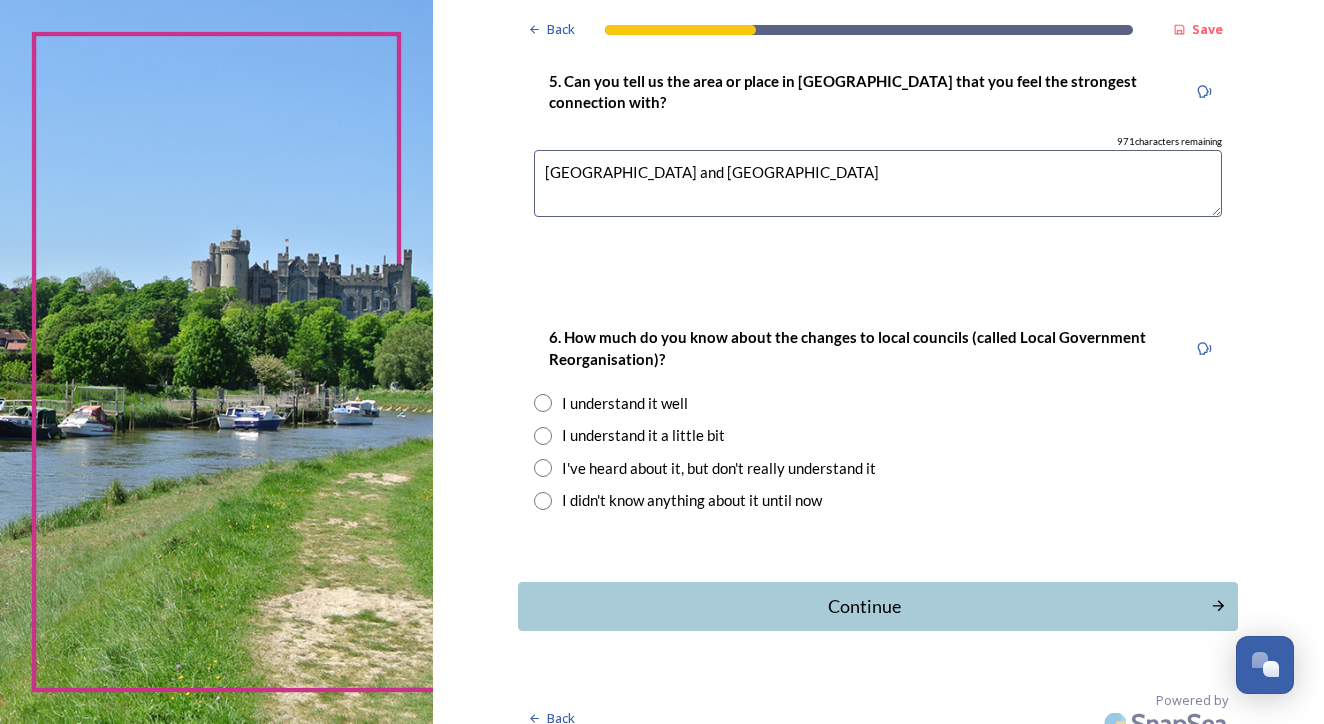 type on "[GEOGRAPHIC_DATA] and [GEOGRAPHIC_DATA]" 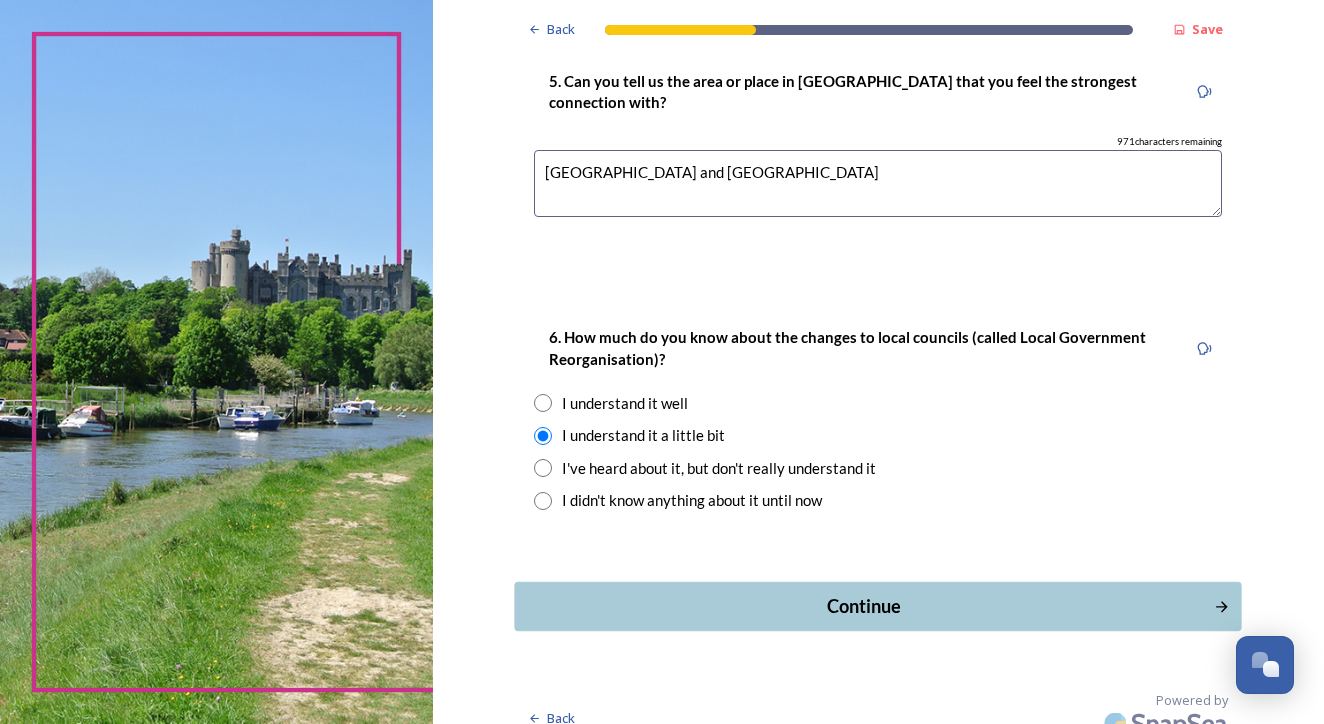 click on "Continue" at bounding box center (864, 606) 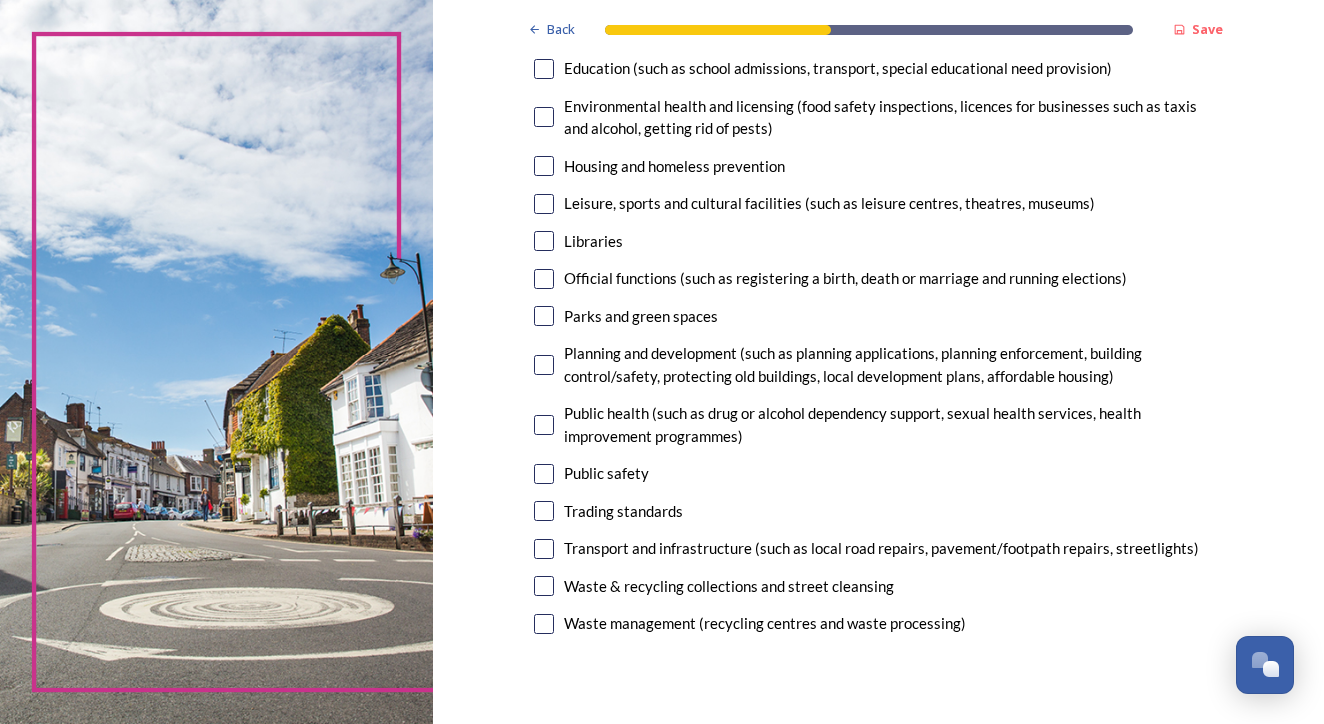 scroll, scrollTop: 464, scrollLeft: 0, axis: vertical 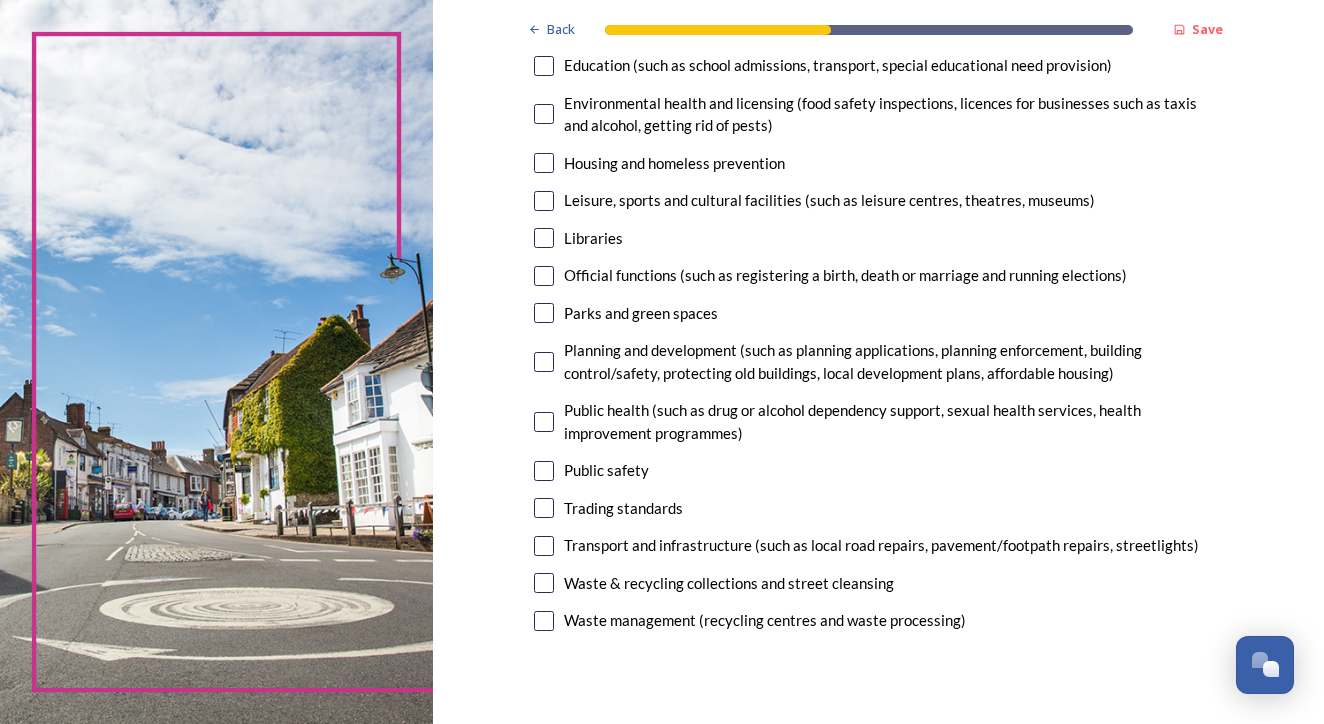 click at bounding box center (544, 546) 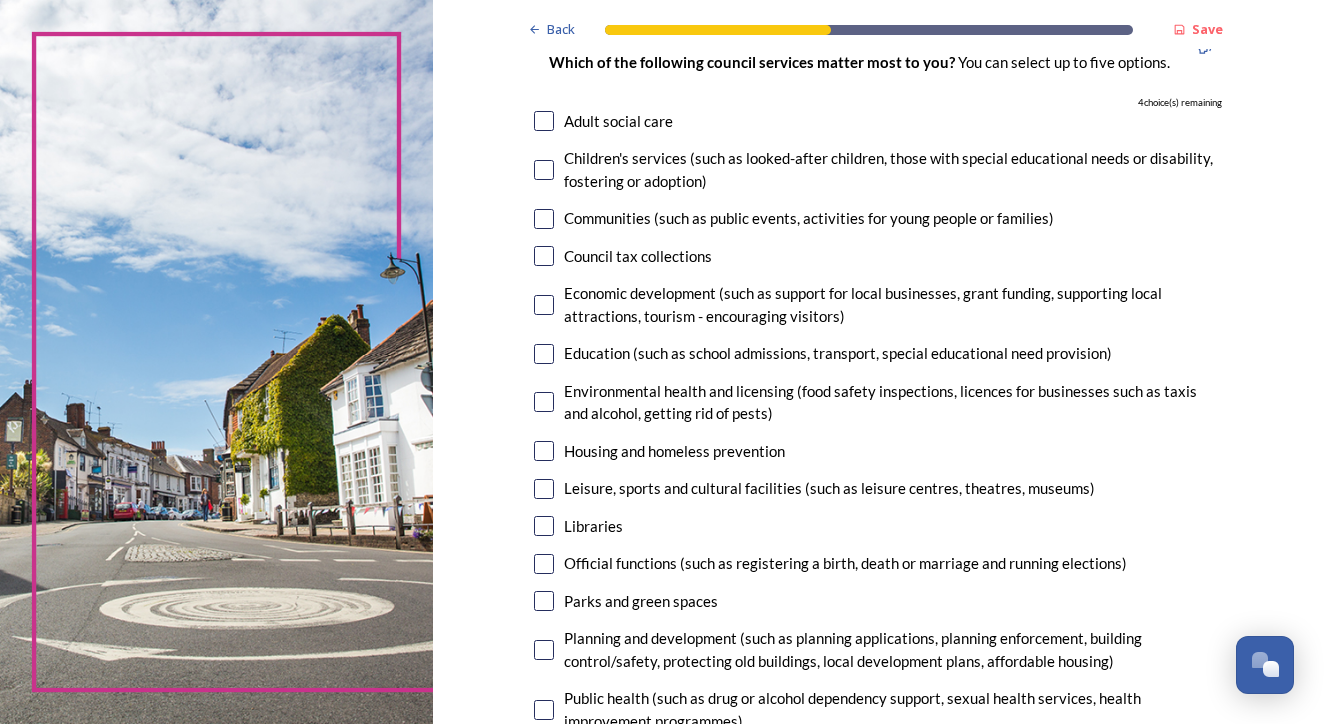 scroll, scrollTop: 169, scrollLeft: 0, axis: vertical 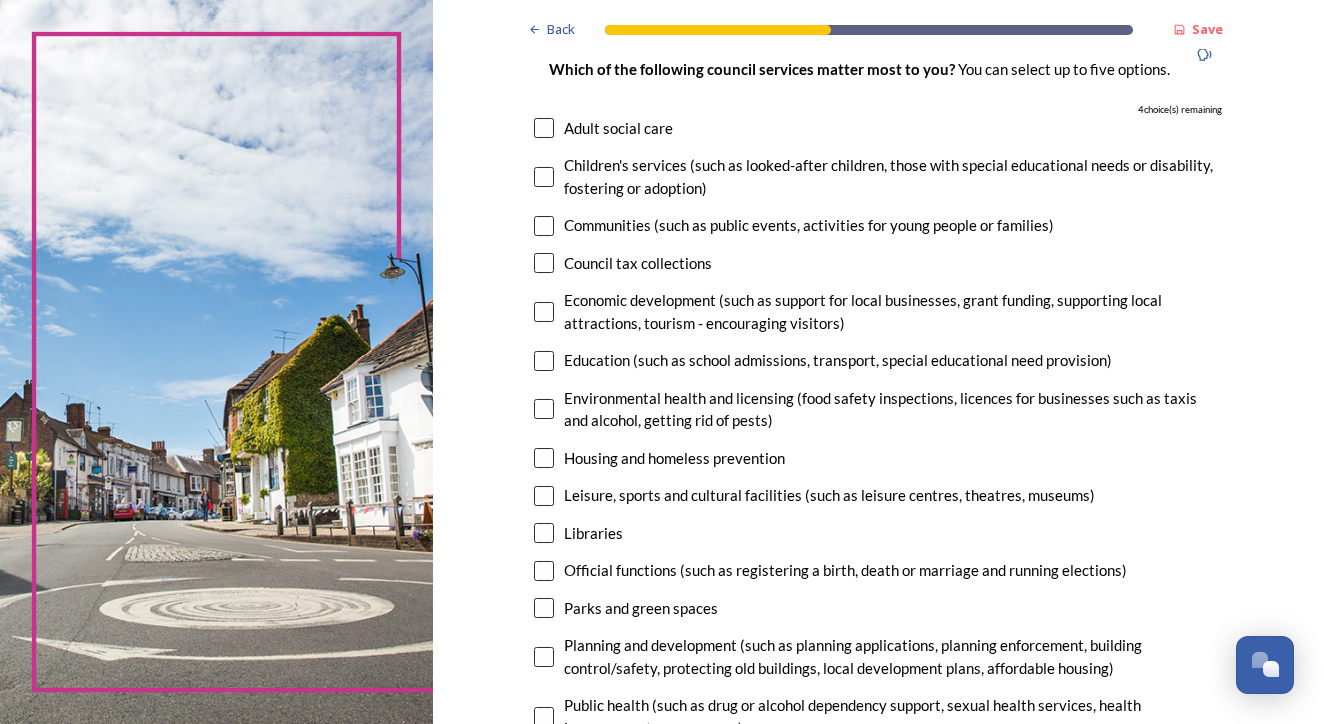 click at bounding box center [544, 128] 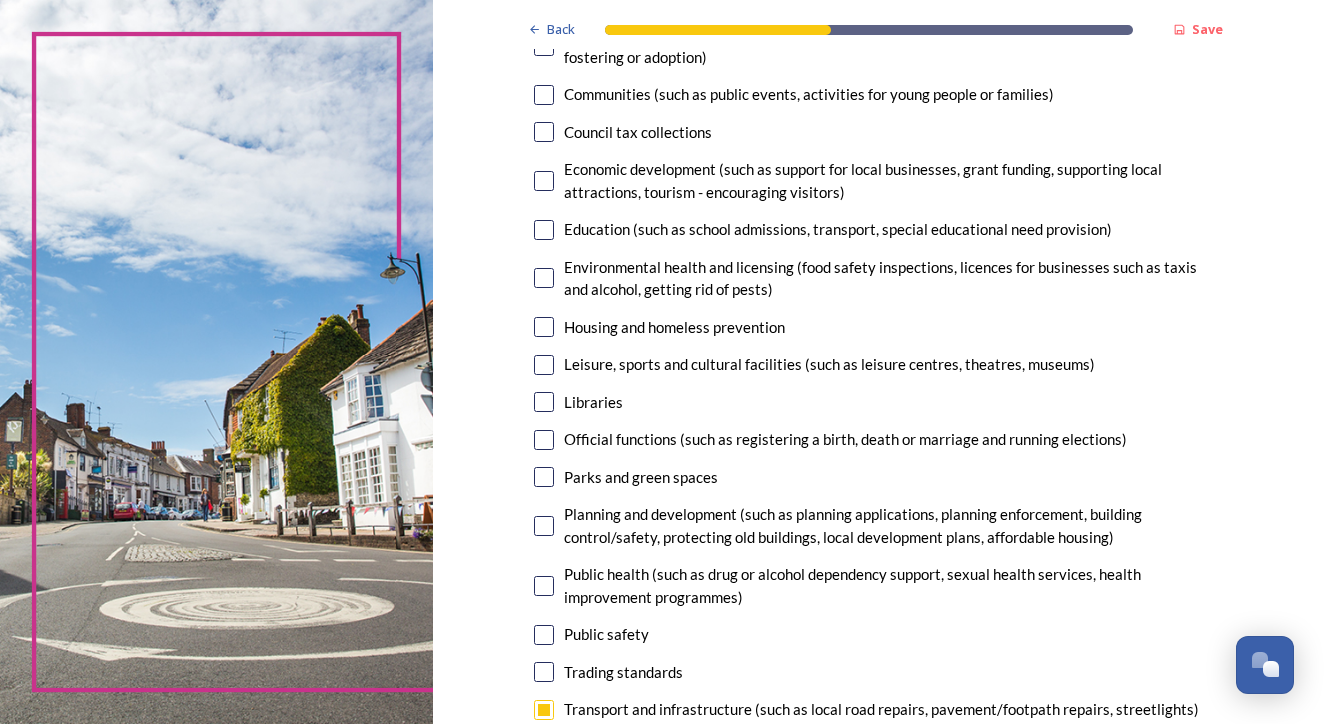 scroll, scrollTop: 320, scrollLeft: 0, axis: vertical 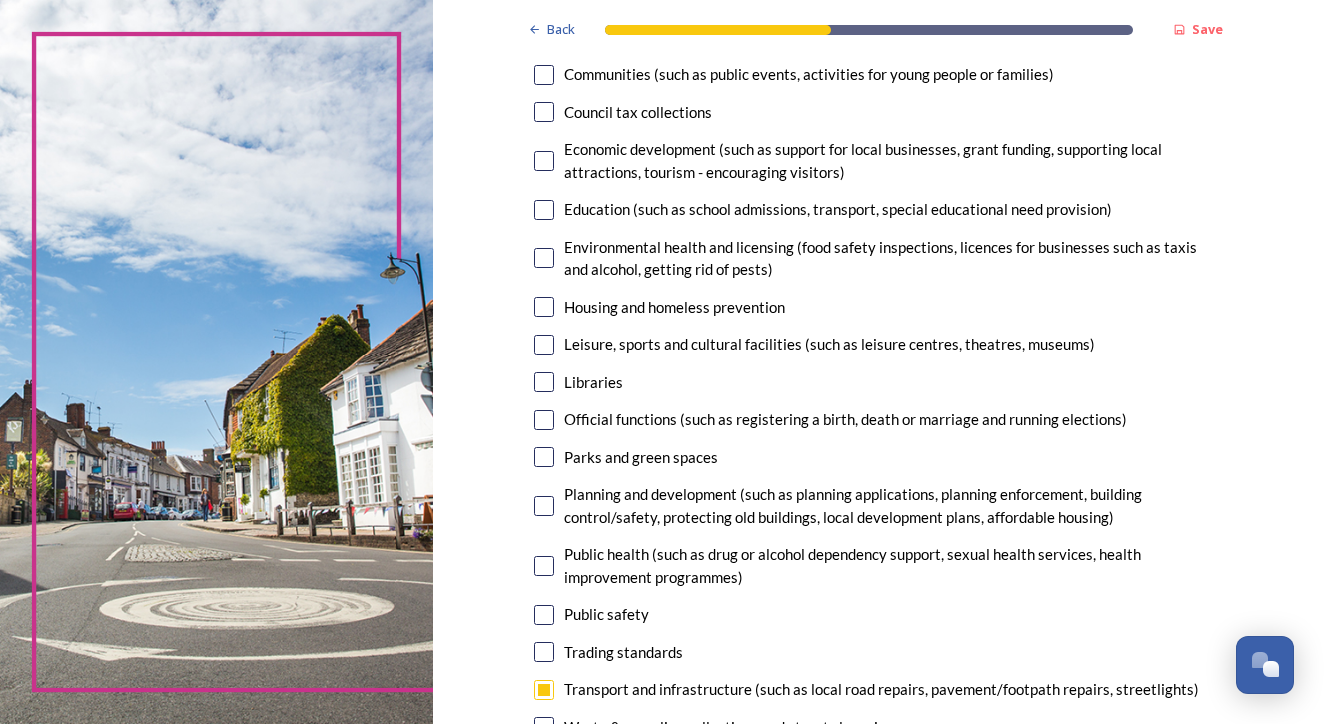 click at bounding box center [544, 210] 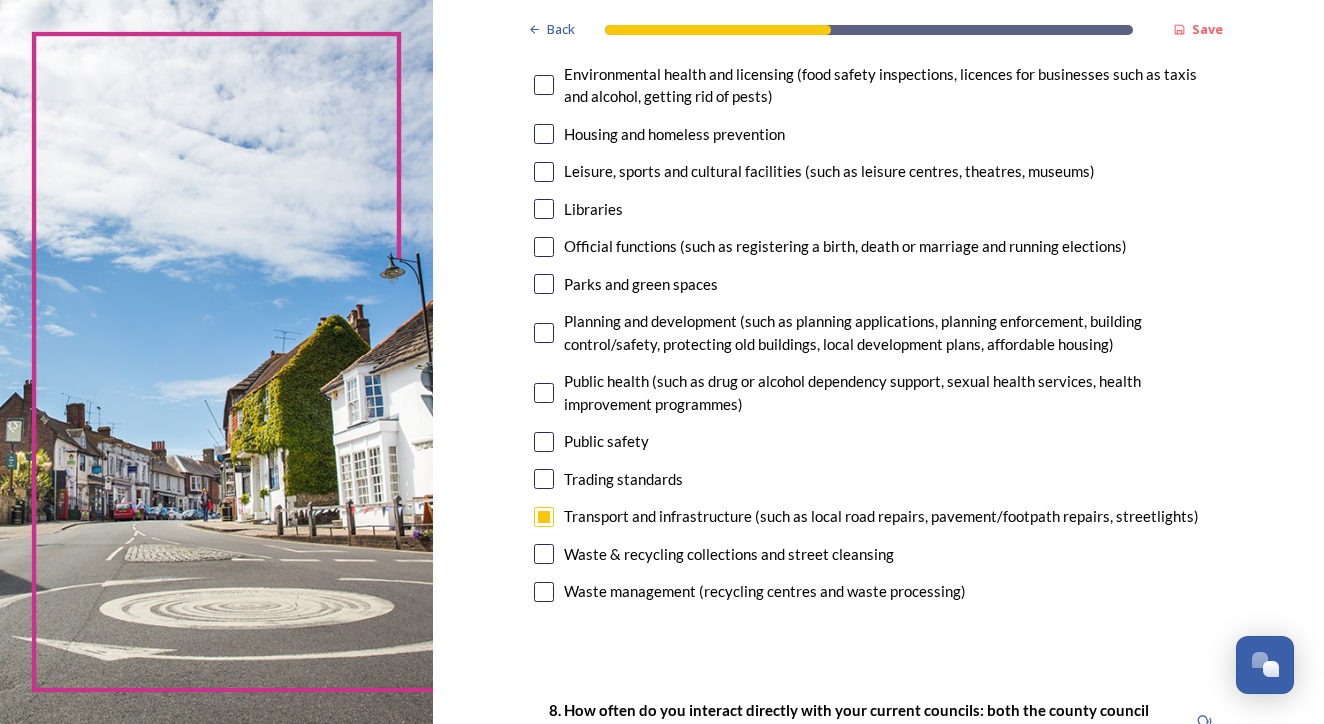 scroll, scrollTop: 498, scrollLeft: 0, axis: vertical 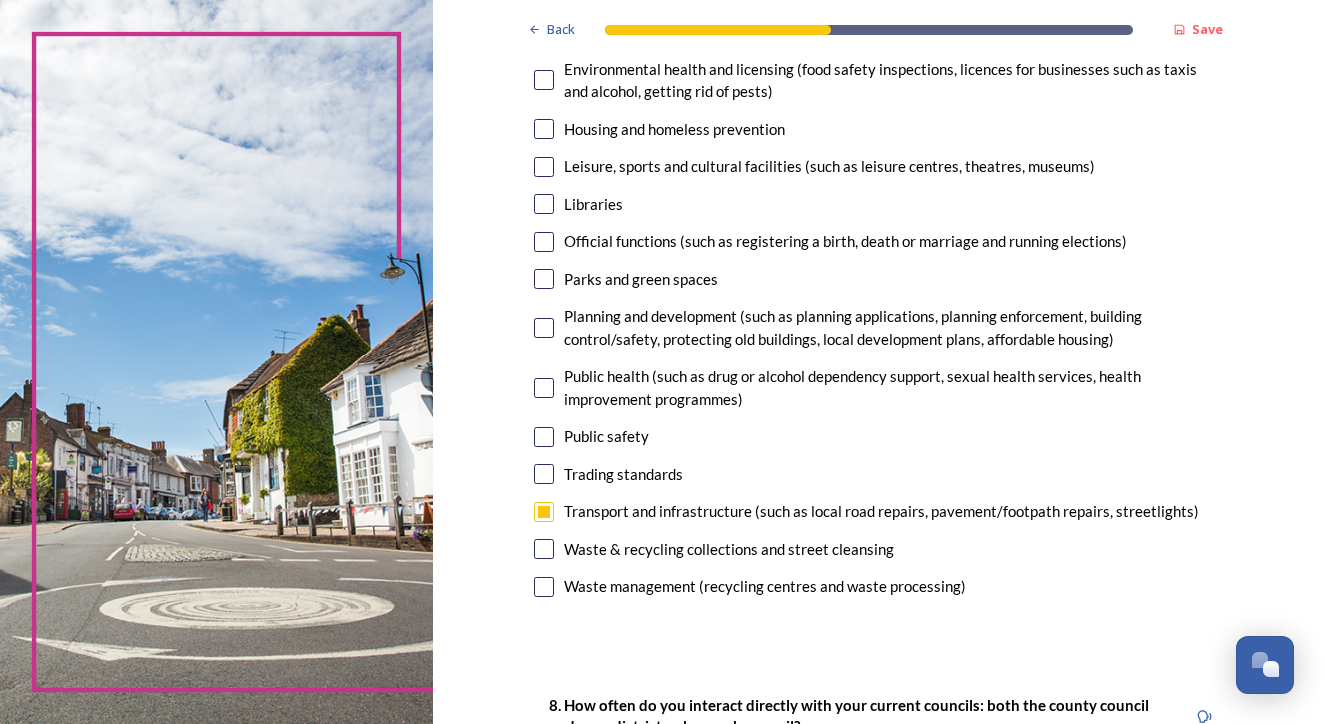 click at bounding box center [544, 328] 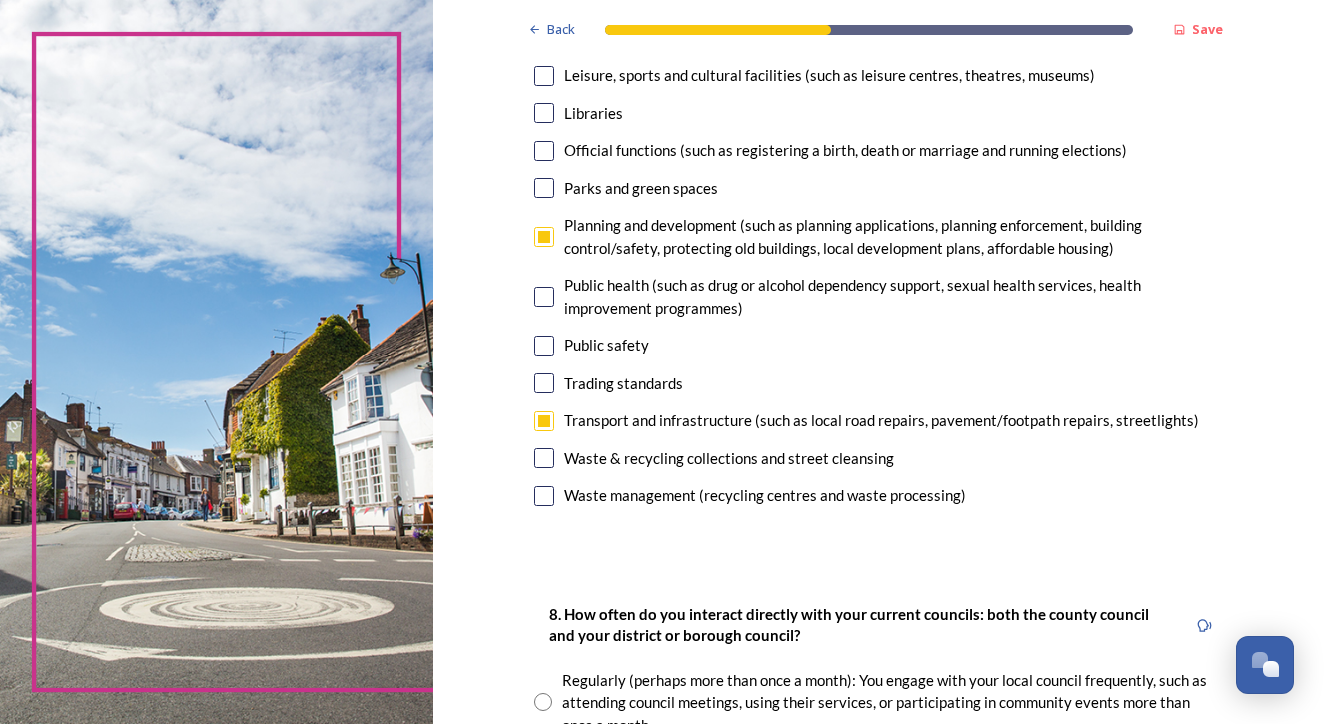 scroll, scrollTop: 590, scrollLeft: 0, axis: vertical 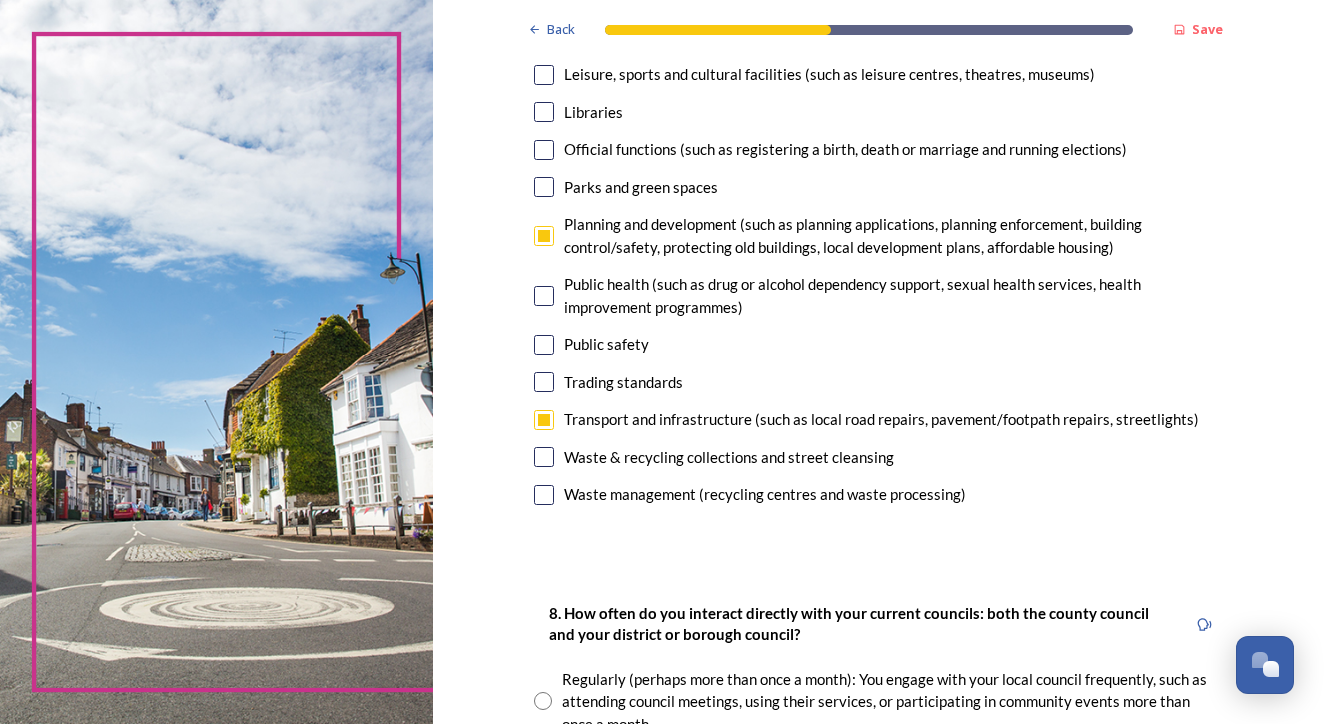 click at bounding box center [544, 457] 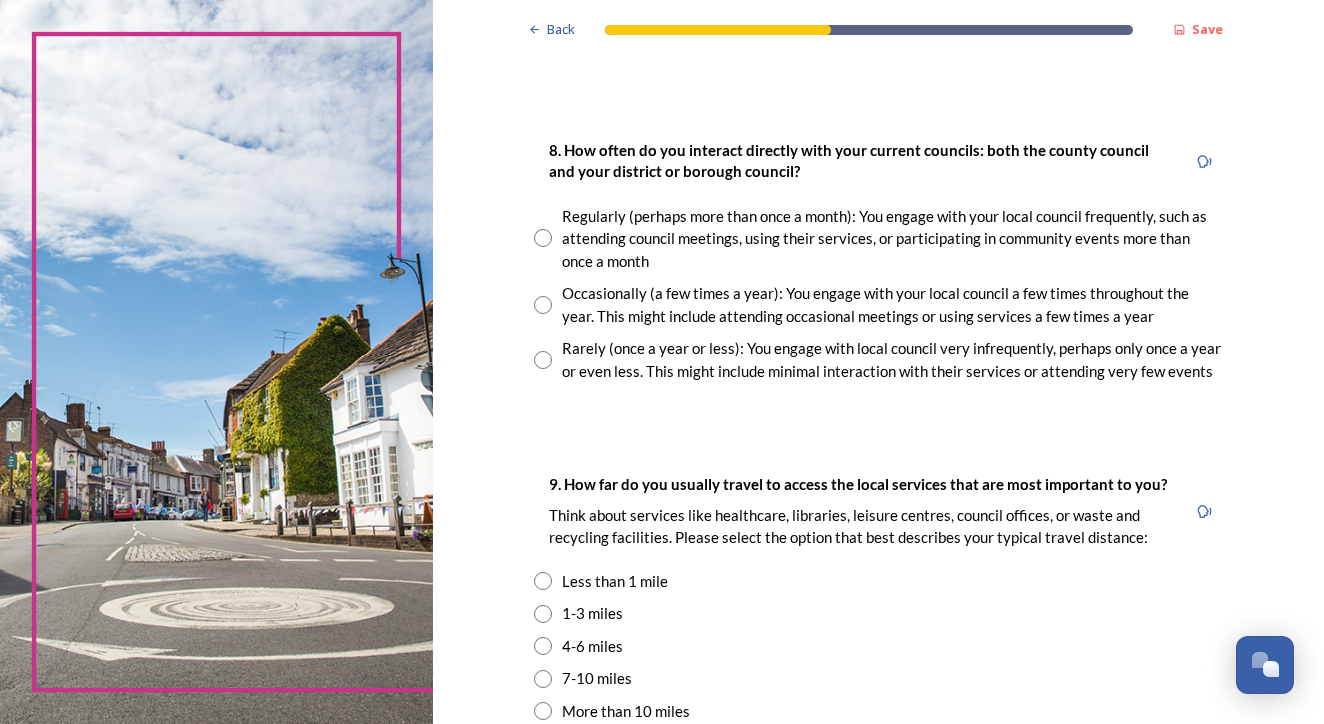scroll, scrollTop: 1048, scrollLeft: 0, axis: vertical 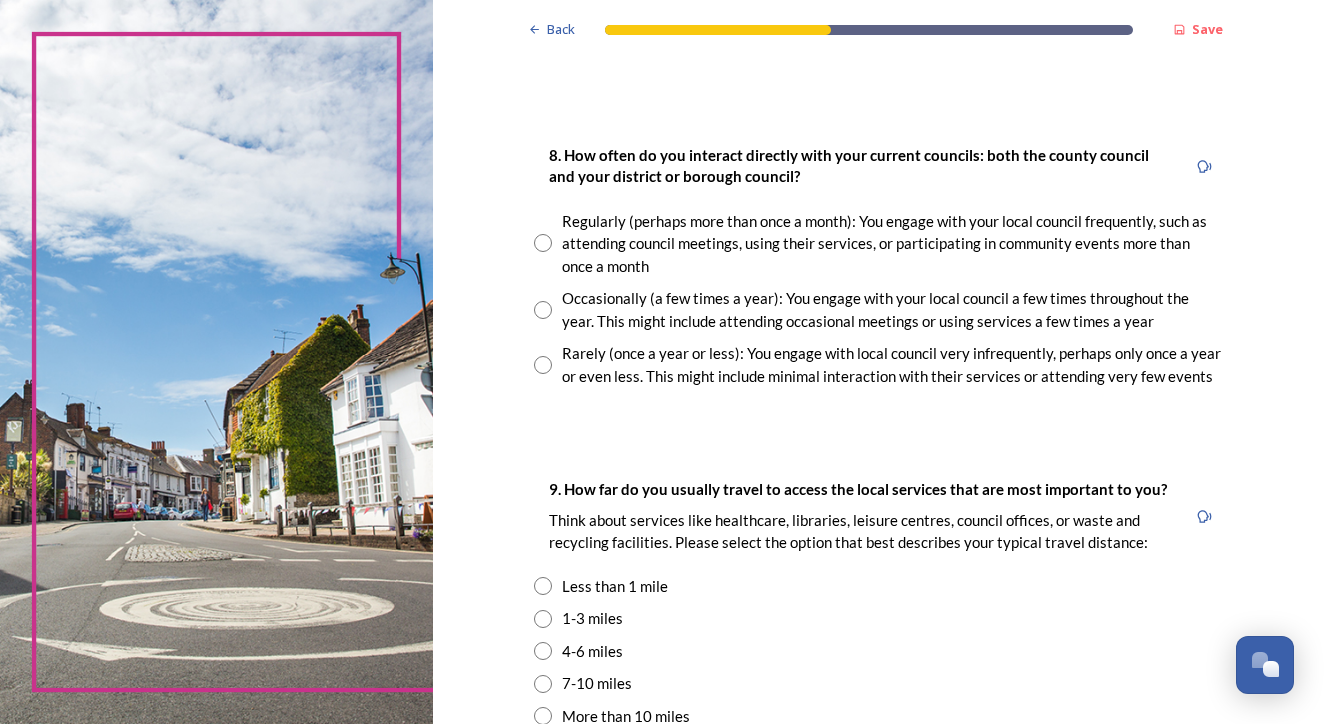 click at bounding box center [543, 310] 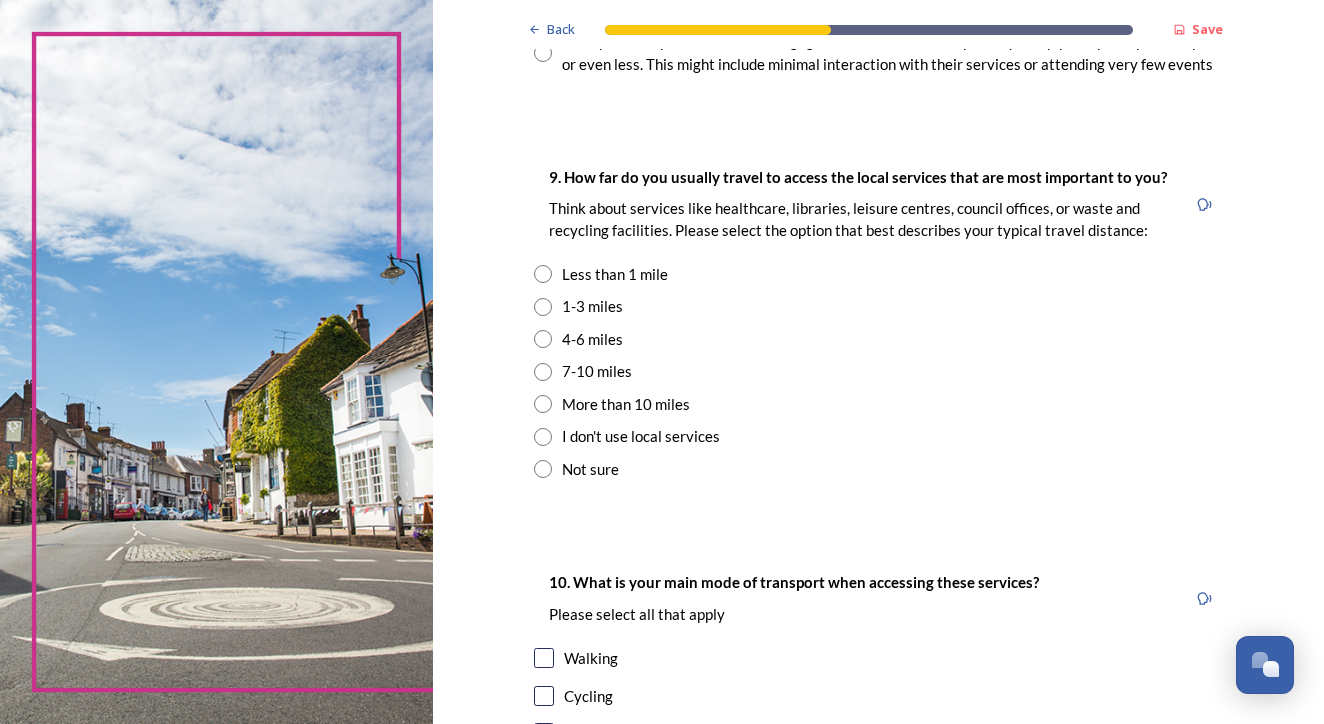 scroll, scrollTop: 1363, scrollLeft: 0, axis: vertical 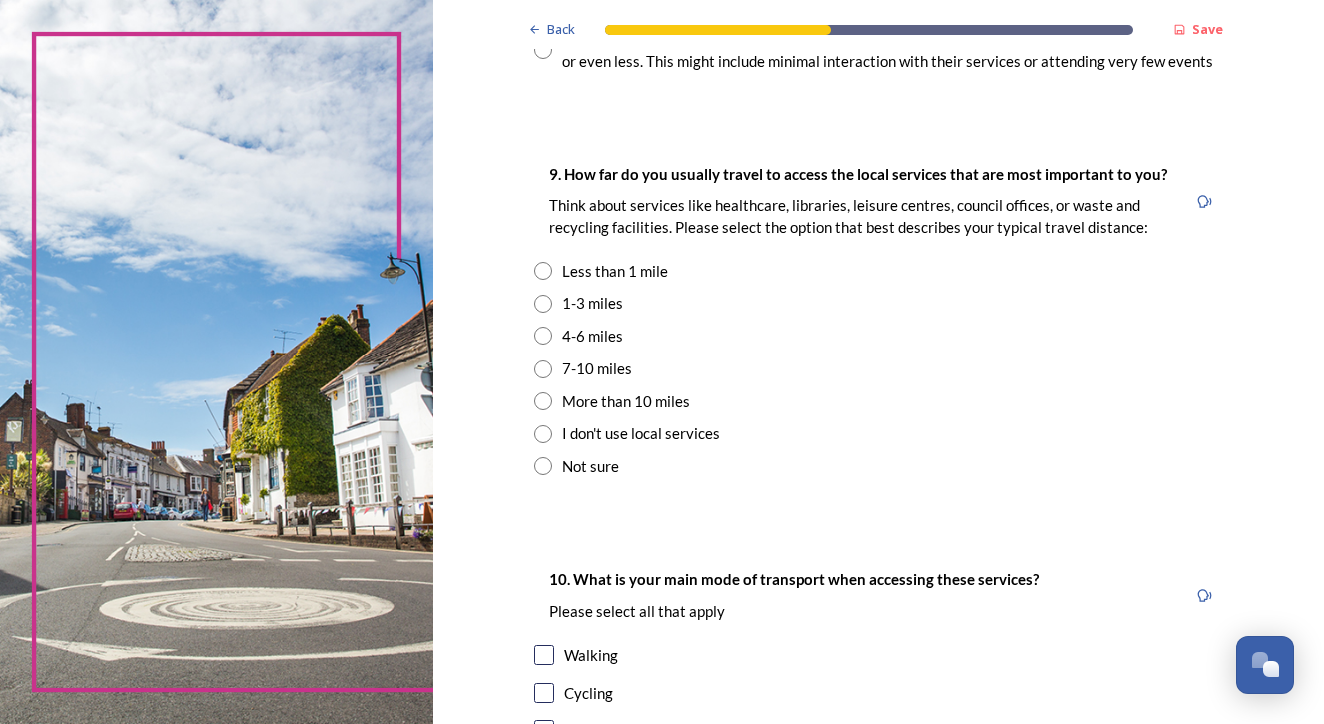 click at bounding box center (543, 271) 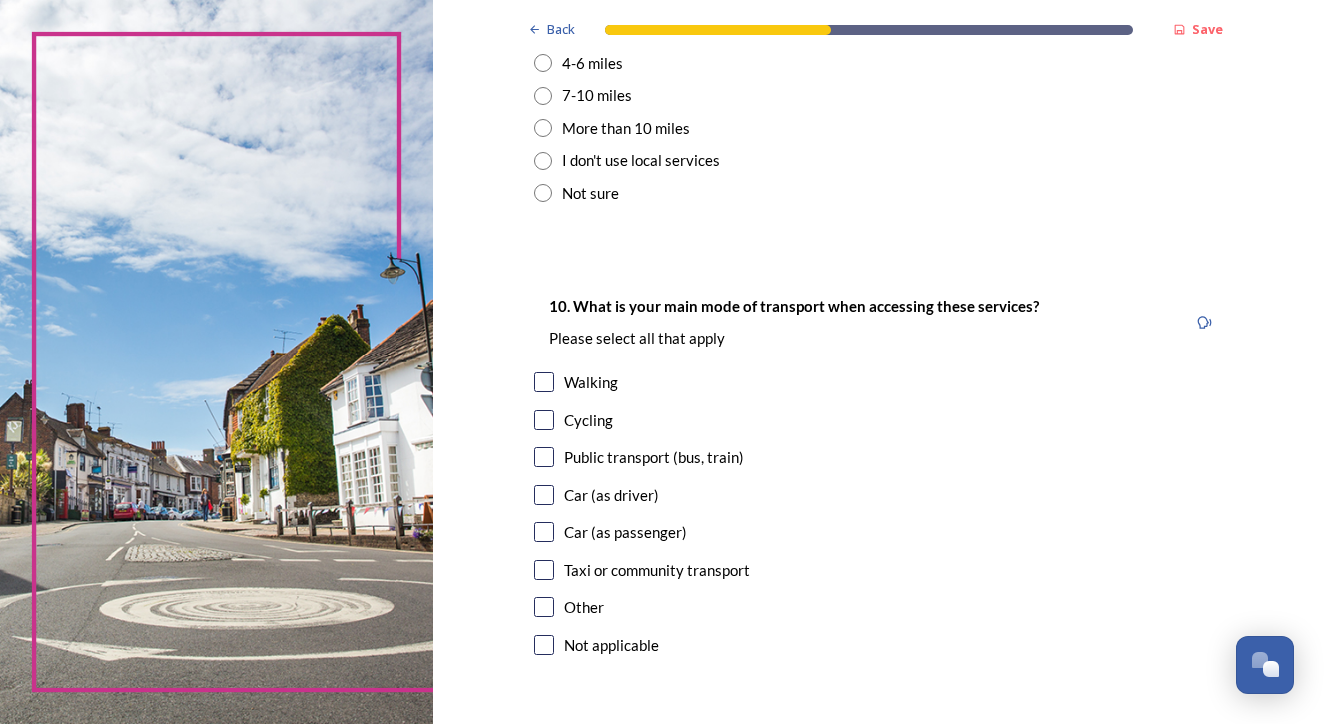scroll, scrollTop: 1640, scrollLeft: 0, axis: vertical 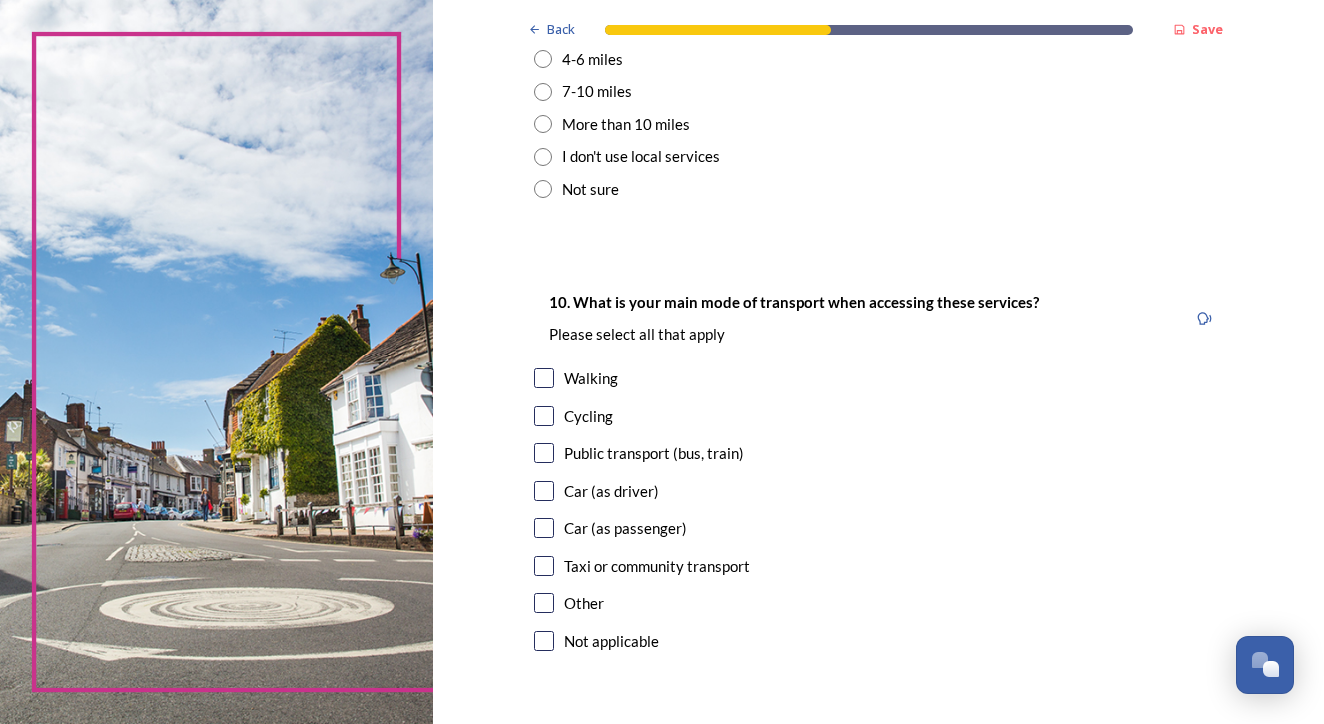 click at bounding box center [544, 378] 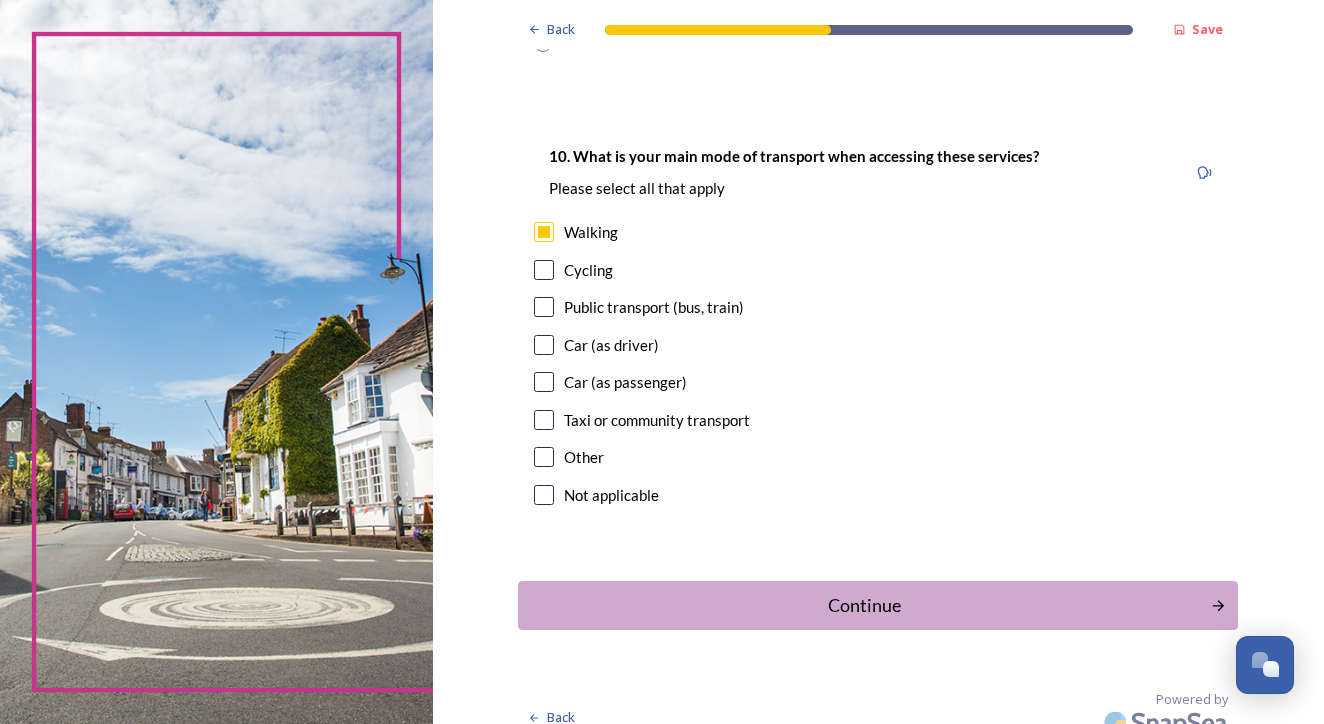 scroll, scrollTop: 1782, scrollLeft: 0, axis: vertical 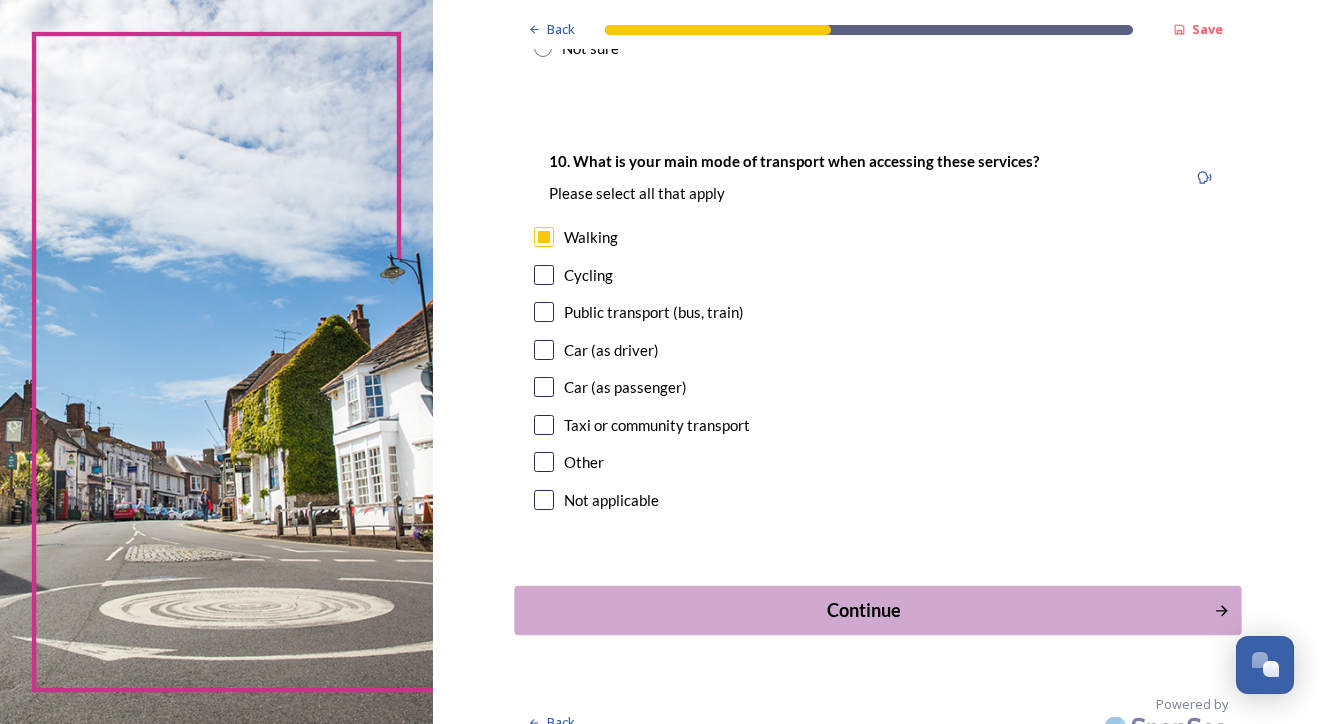 click on "Continue" at bounding box center (864, 610) 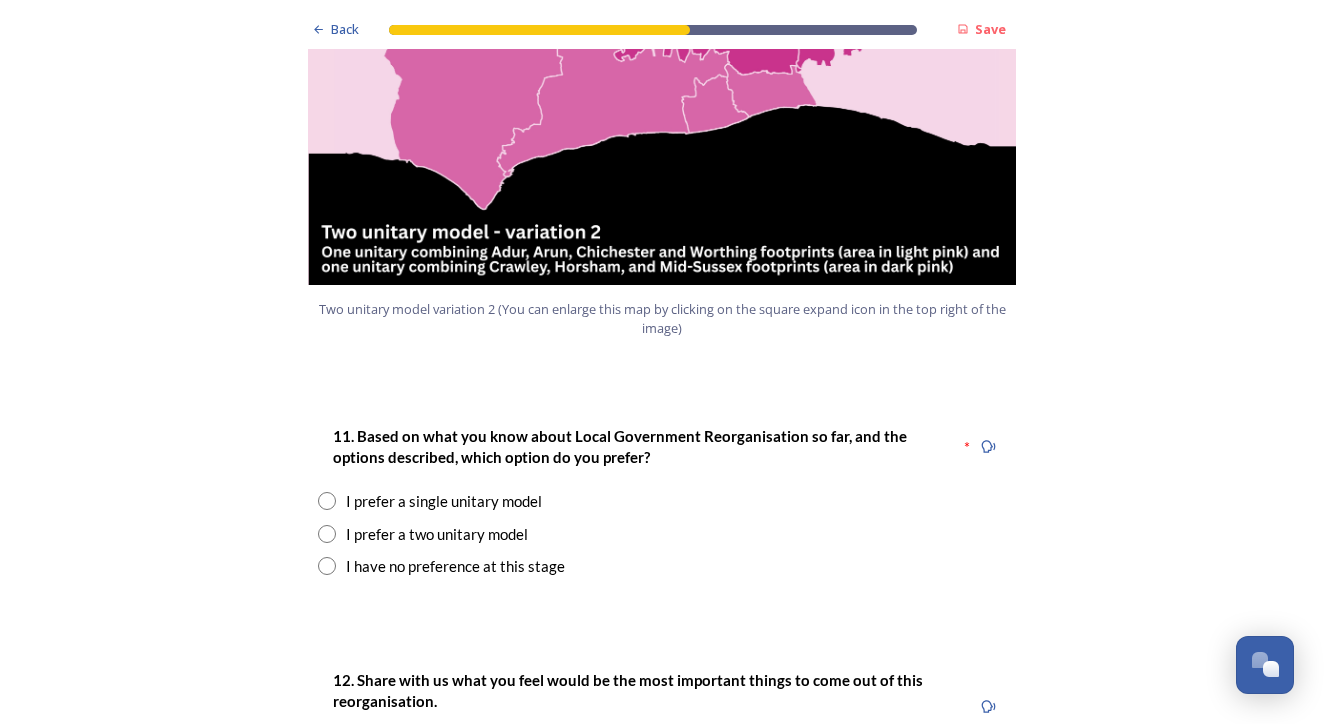 scroll, scrollTop: 2411, scrollLeft: 0, axis: vertical 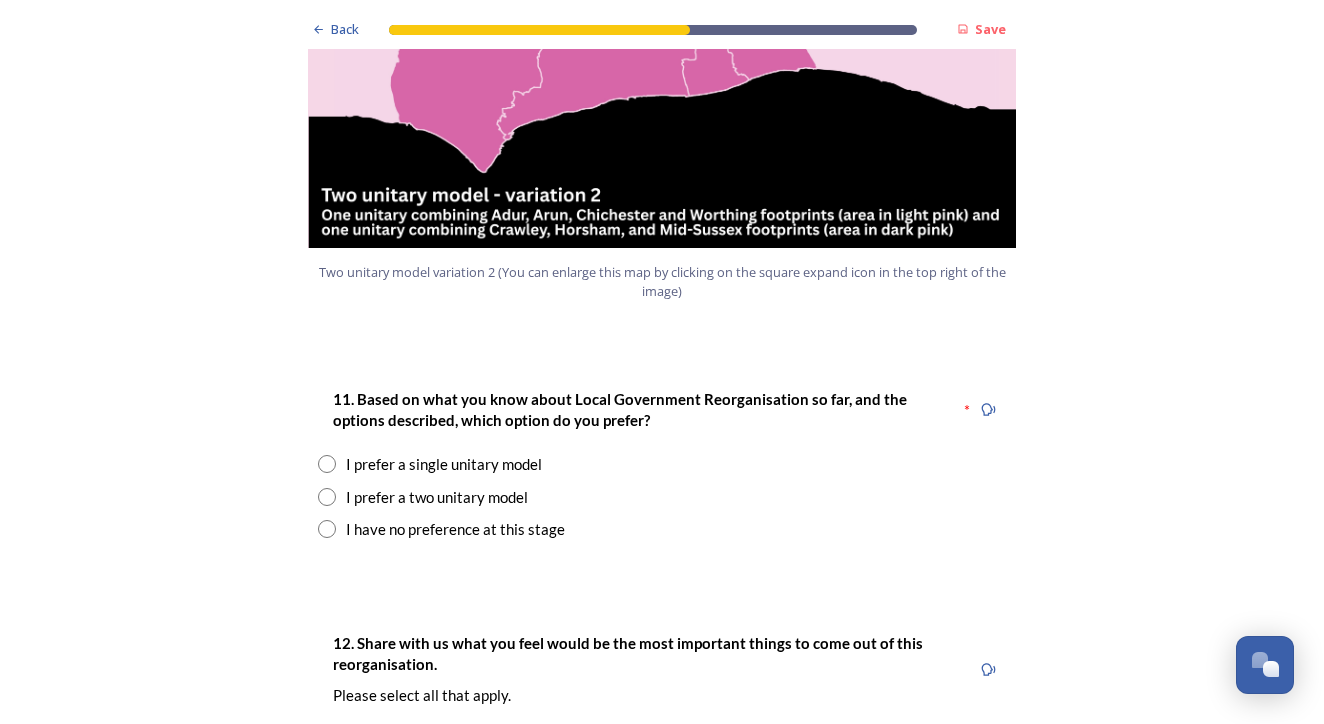 click at bounding box center [327, 497] 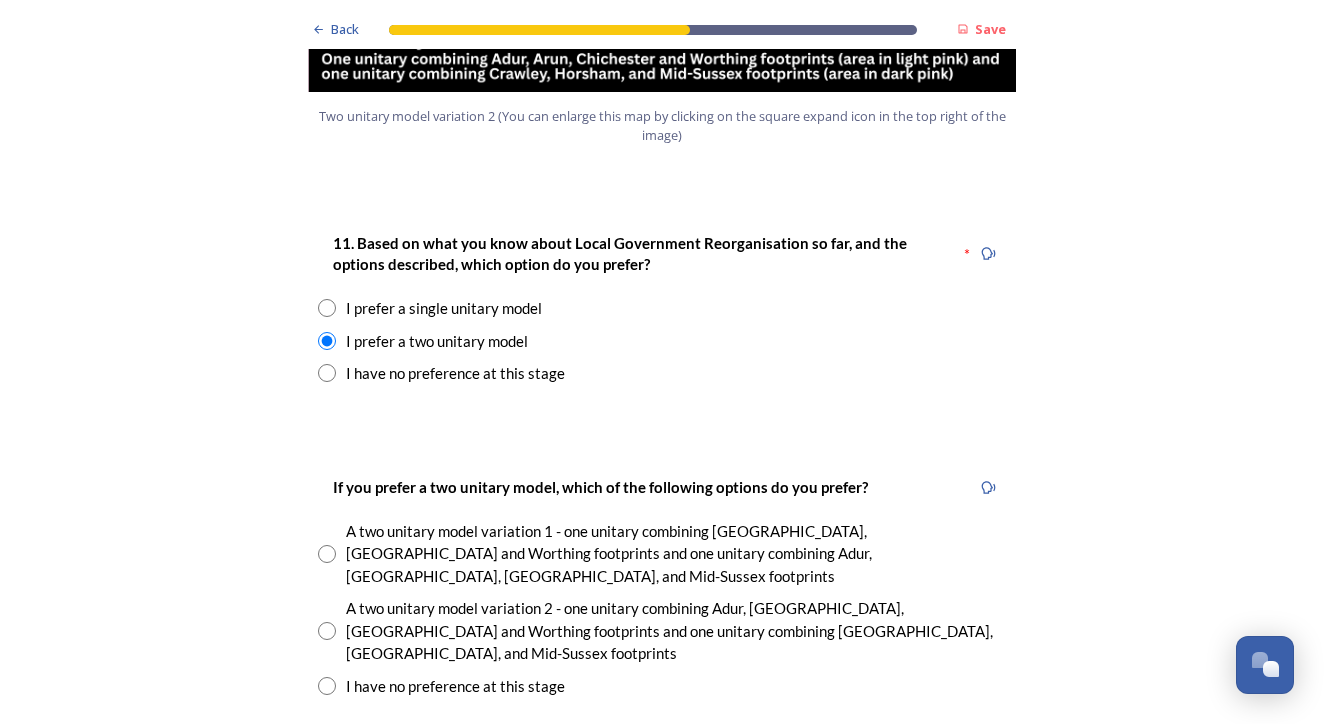 scroll, scrollTop: 2604, scrollLeft: 0, axis: vertical 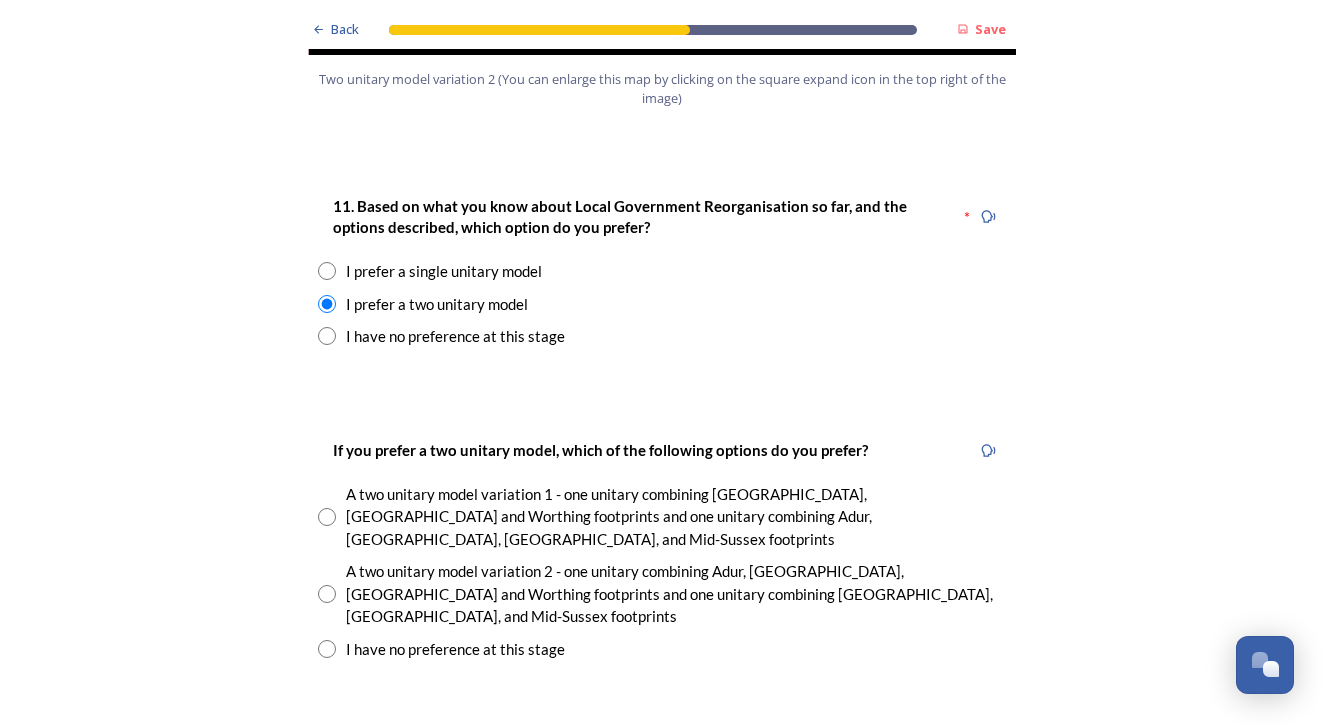click at bounding box center [327, 594] 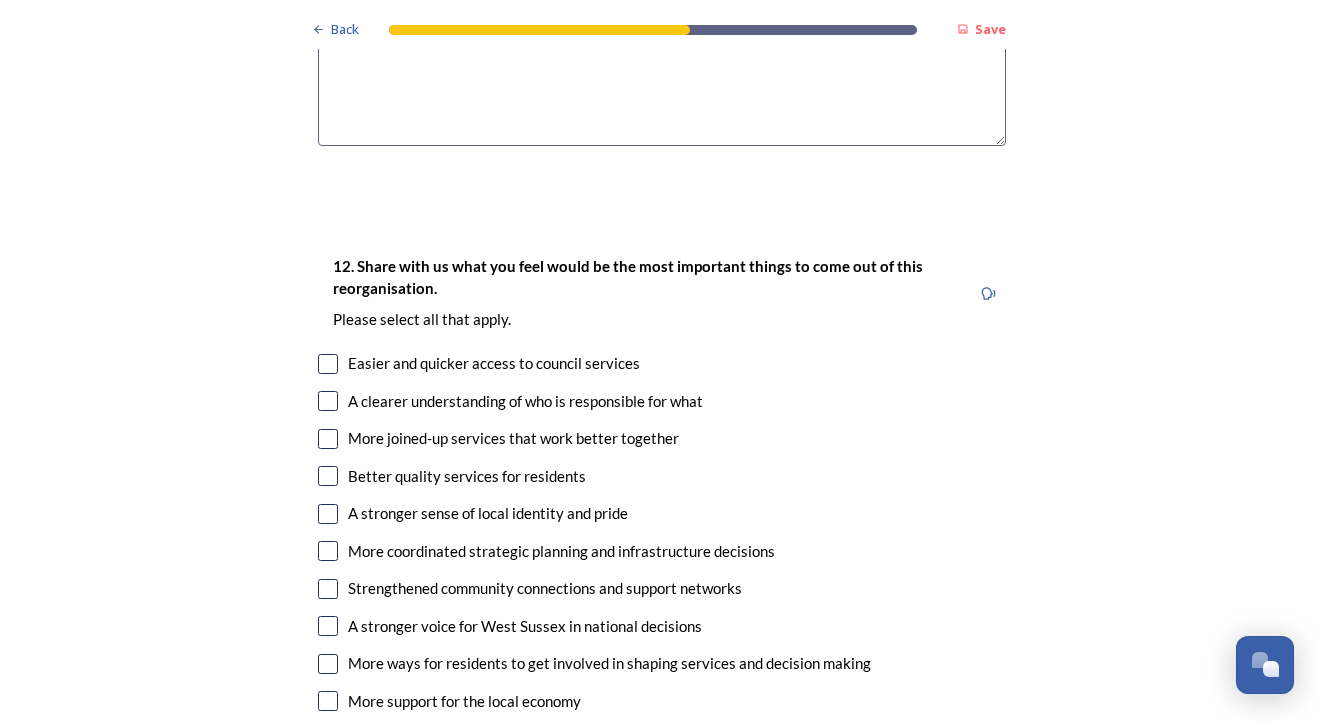 scroll, scrollTop: 3540, scrollLeft: 0, axis: vertical 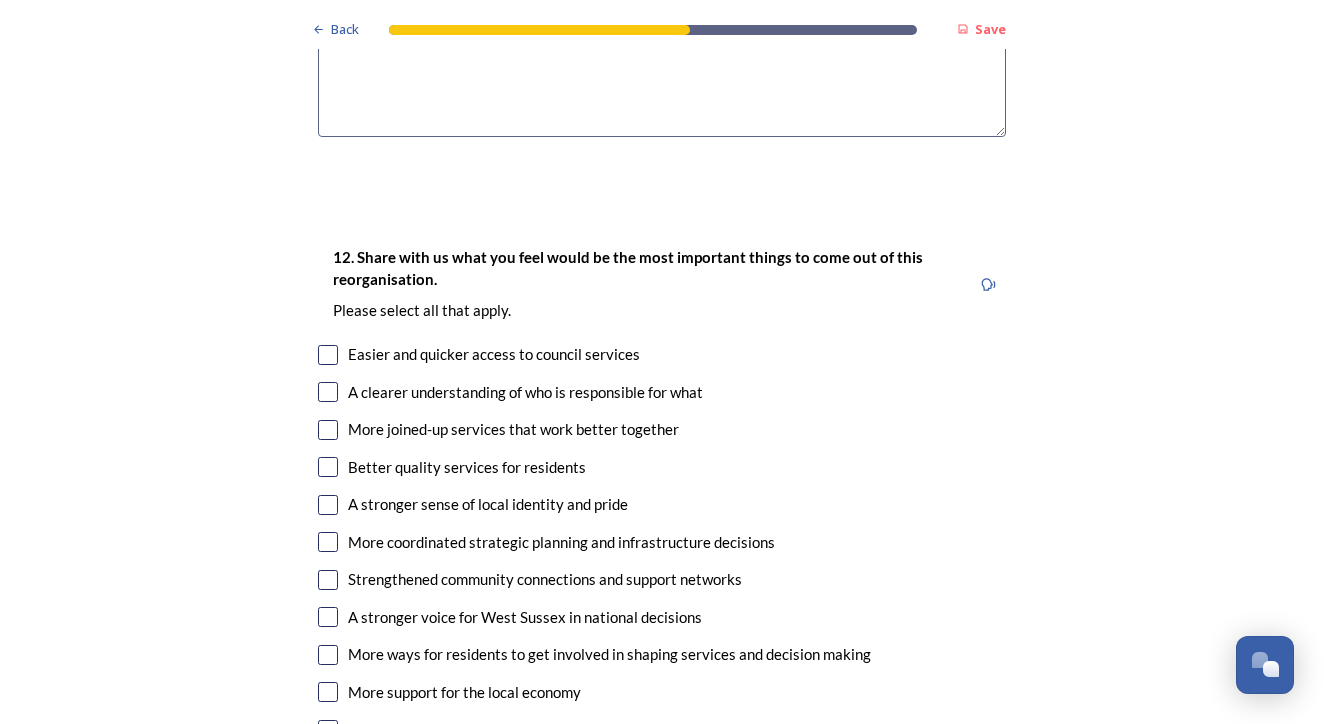 click at bounding box center [328, 430] 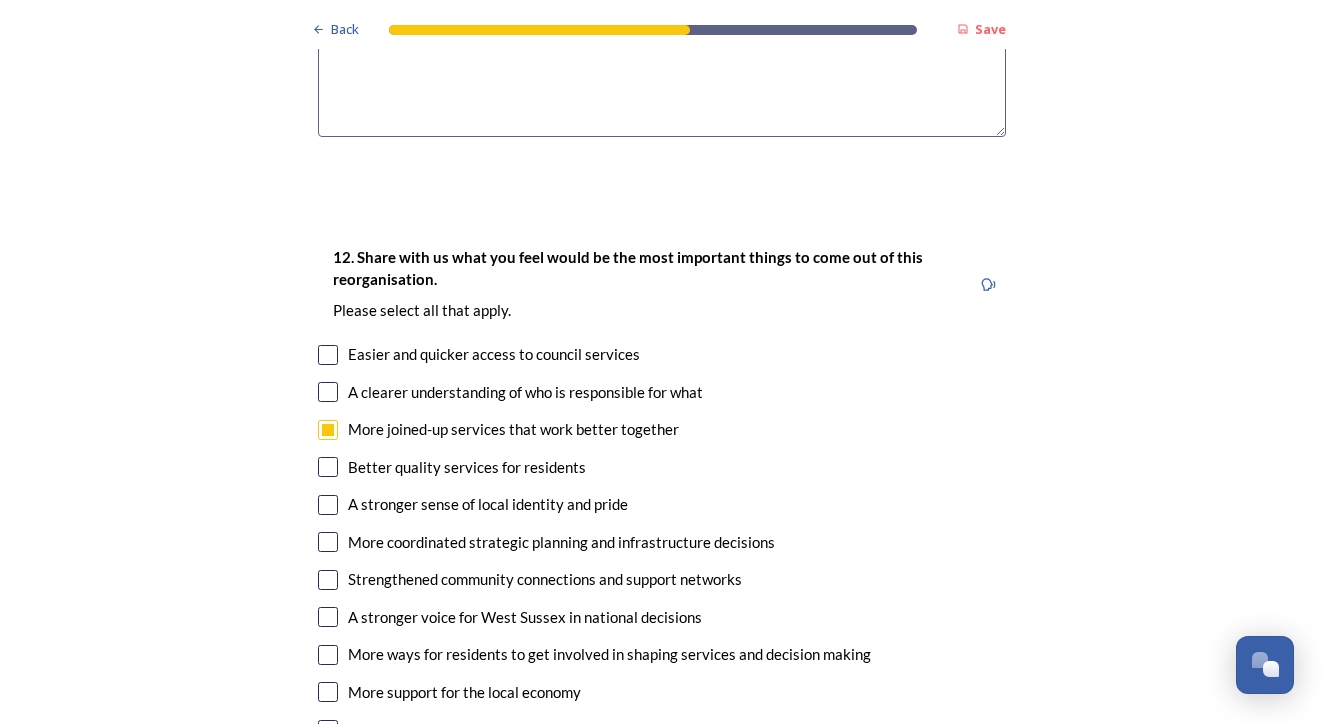click at bounding box center [328, 392] 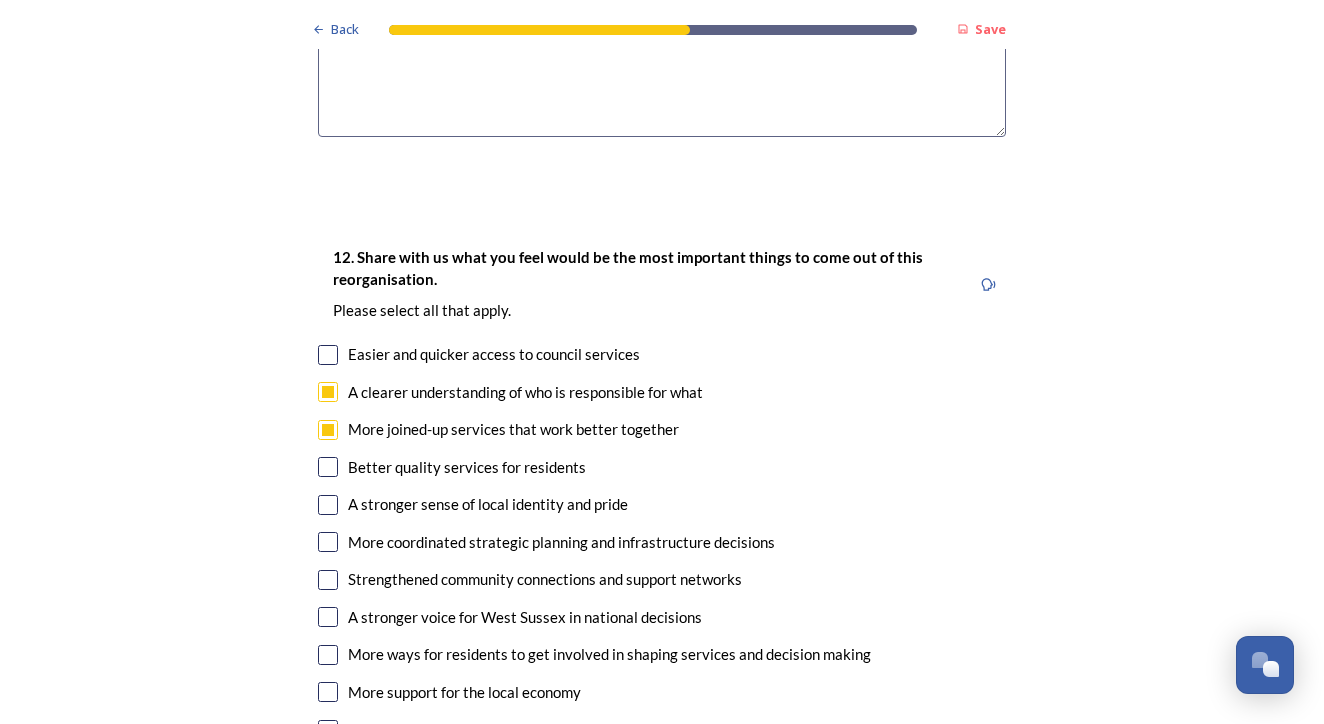 click at bounding box center (328, 542) 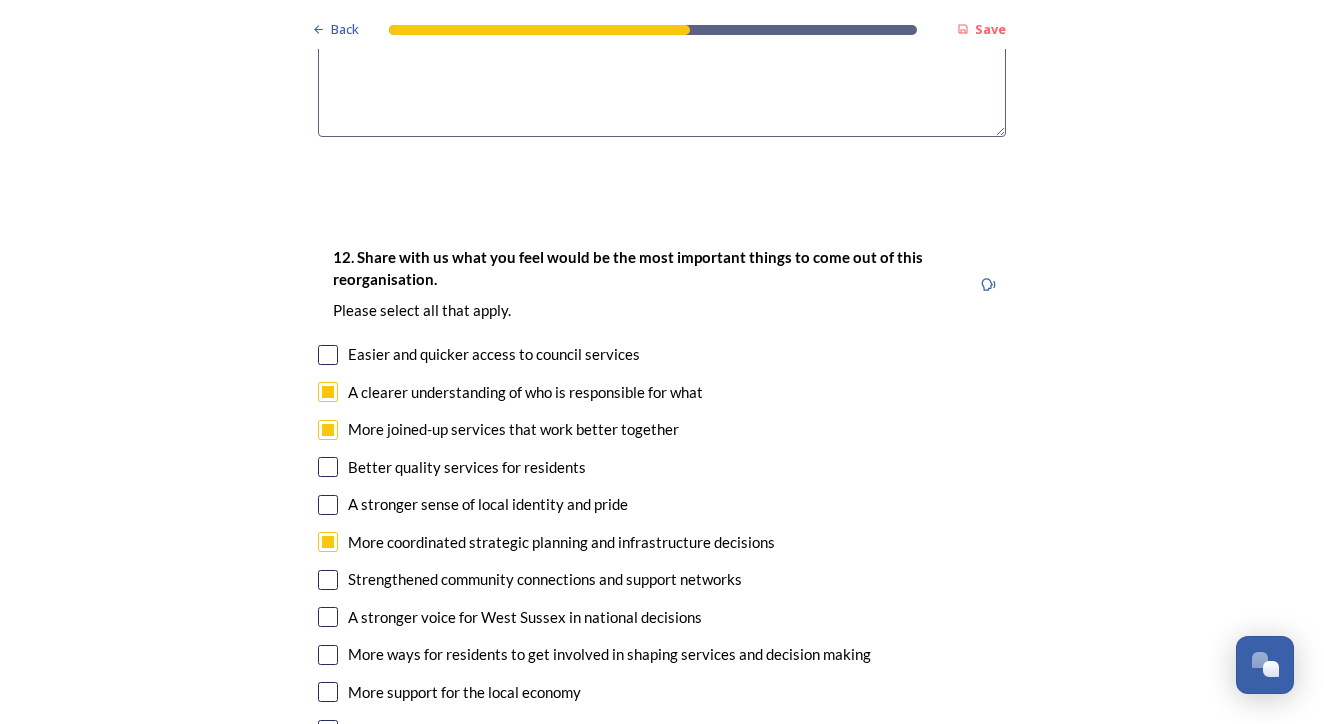 click at bounding box center (328, 467) 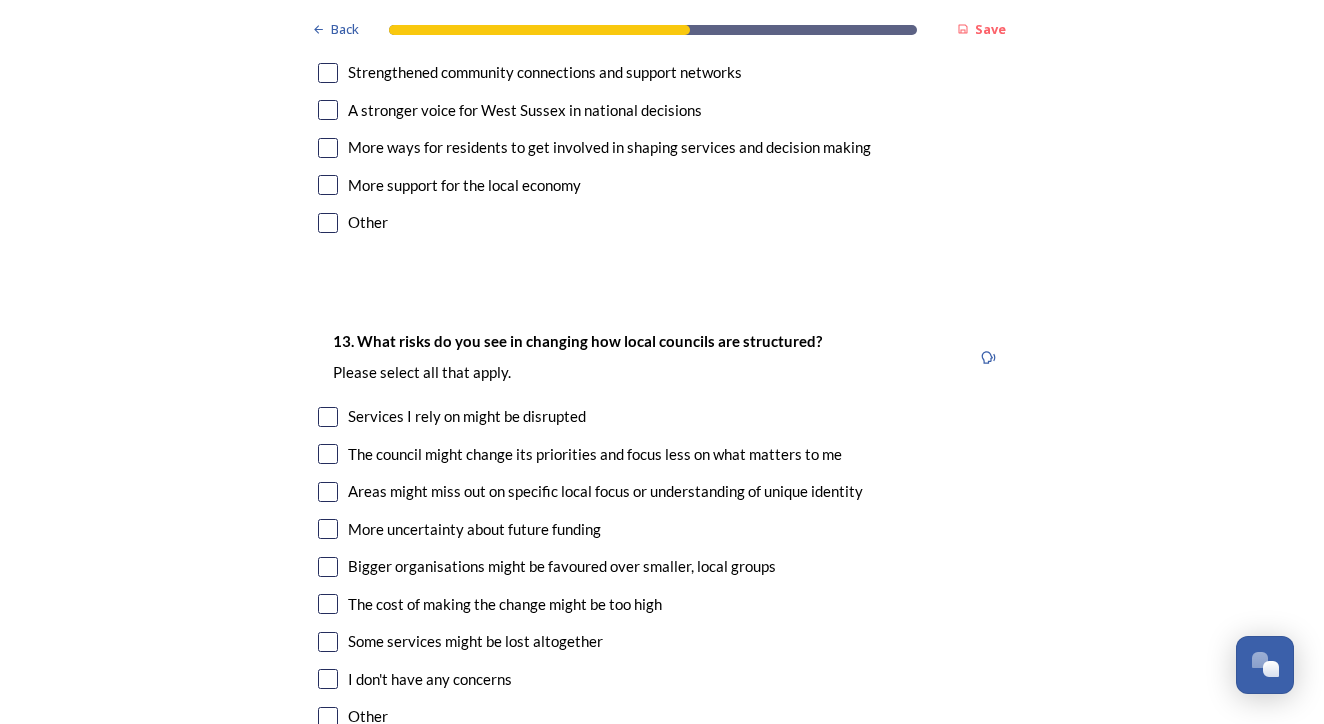 scroll, scrollTop: 4089, scrollLeft: 0, axis: vertical 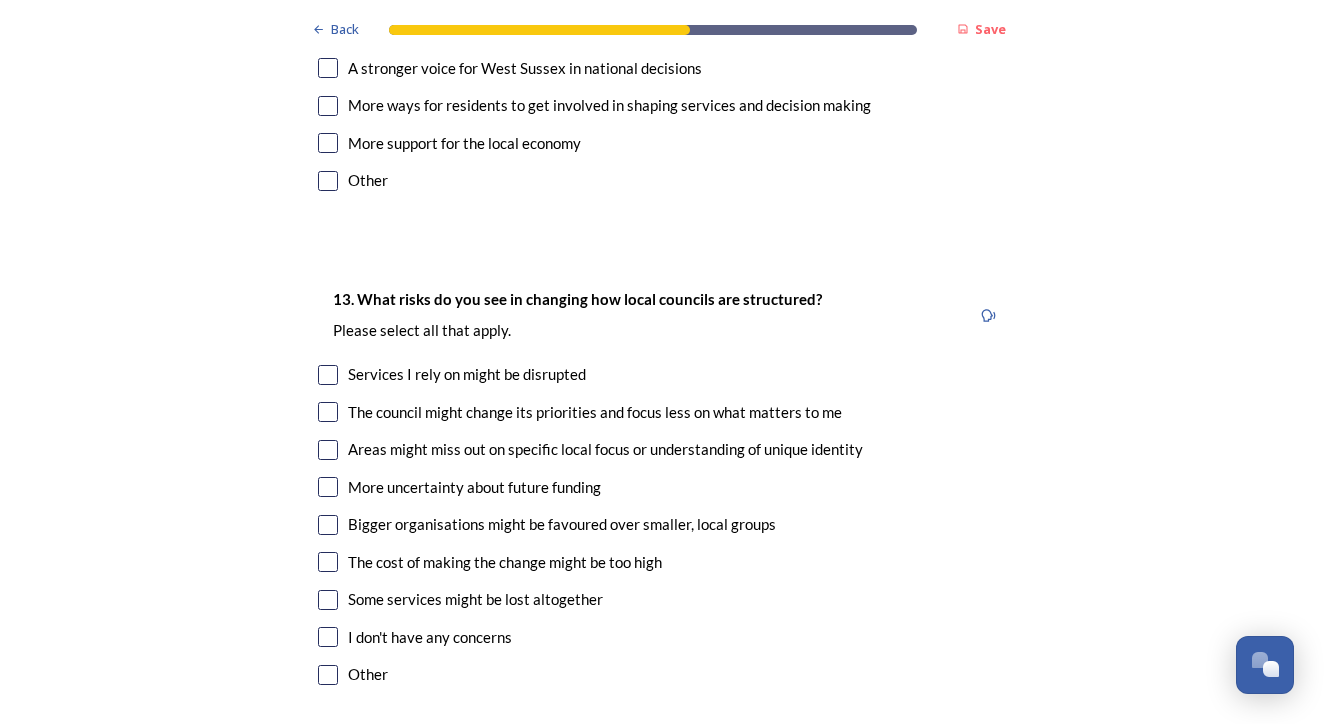 click at bounding box center (328, 412) 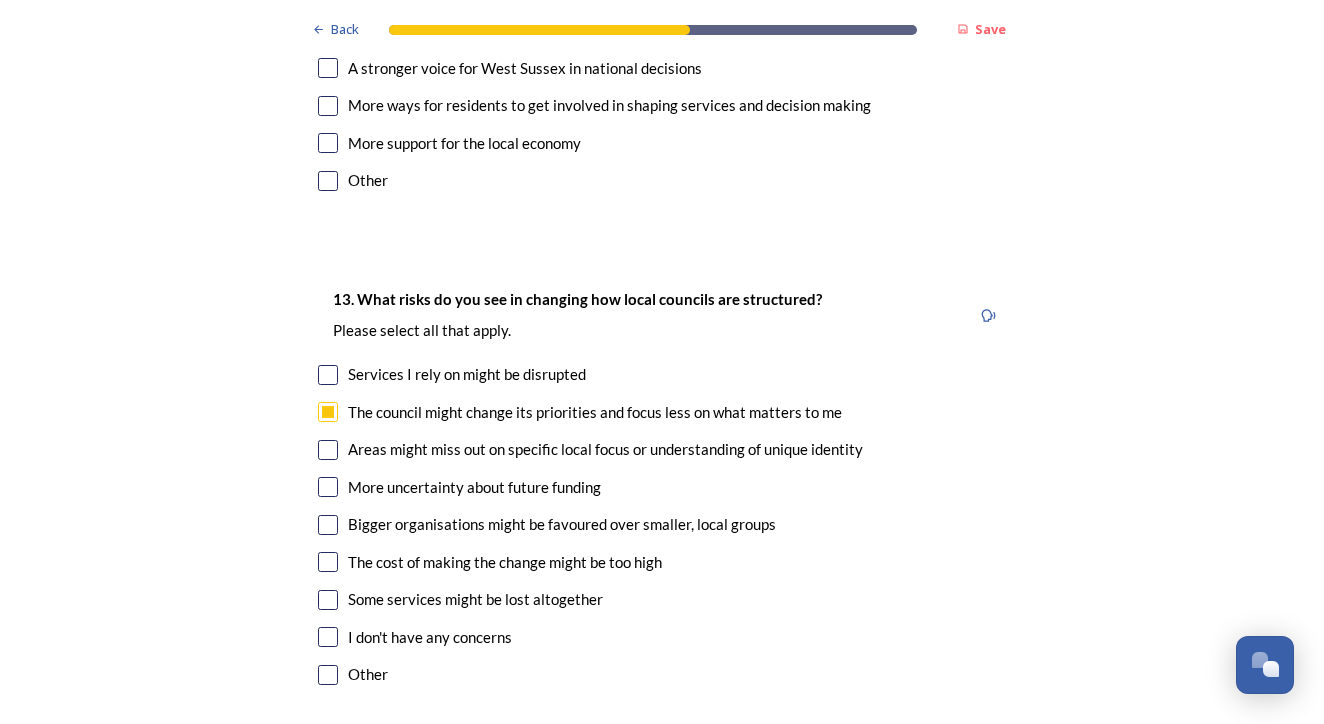 click at bounding box center (328, 450) 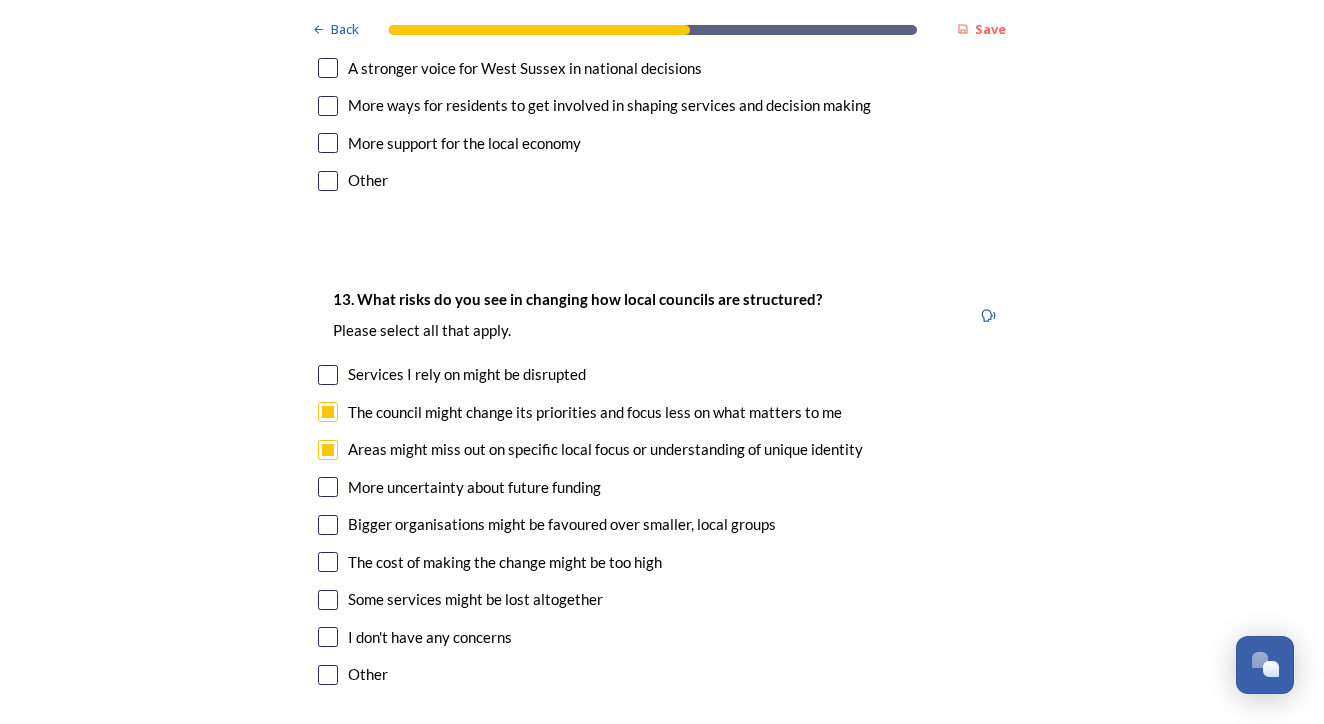 click at bounding box center (328, 562) 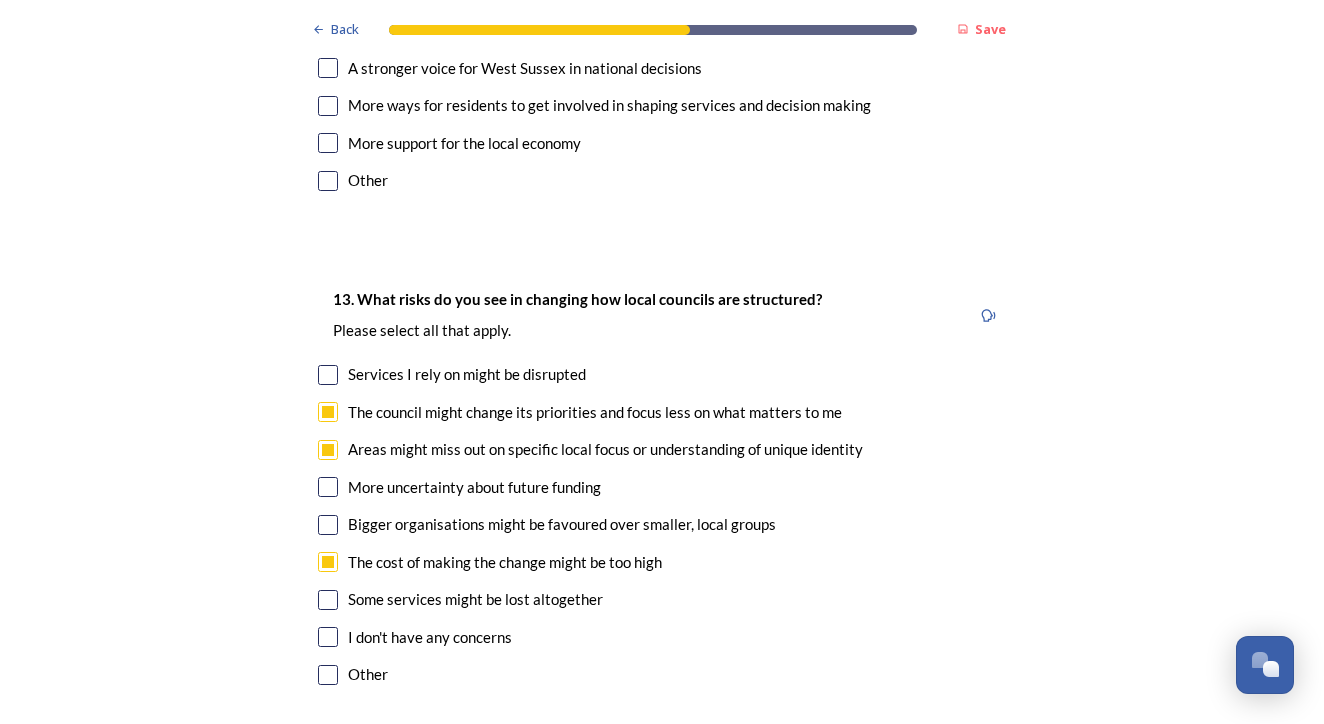 click at bounding box center [328, 600] 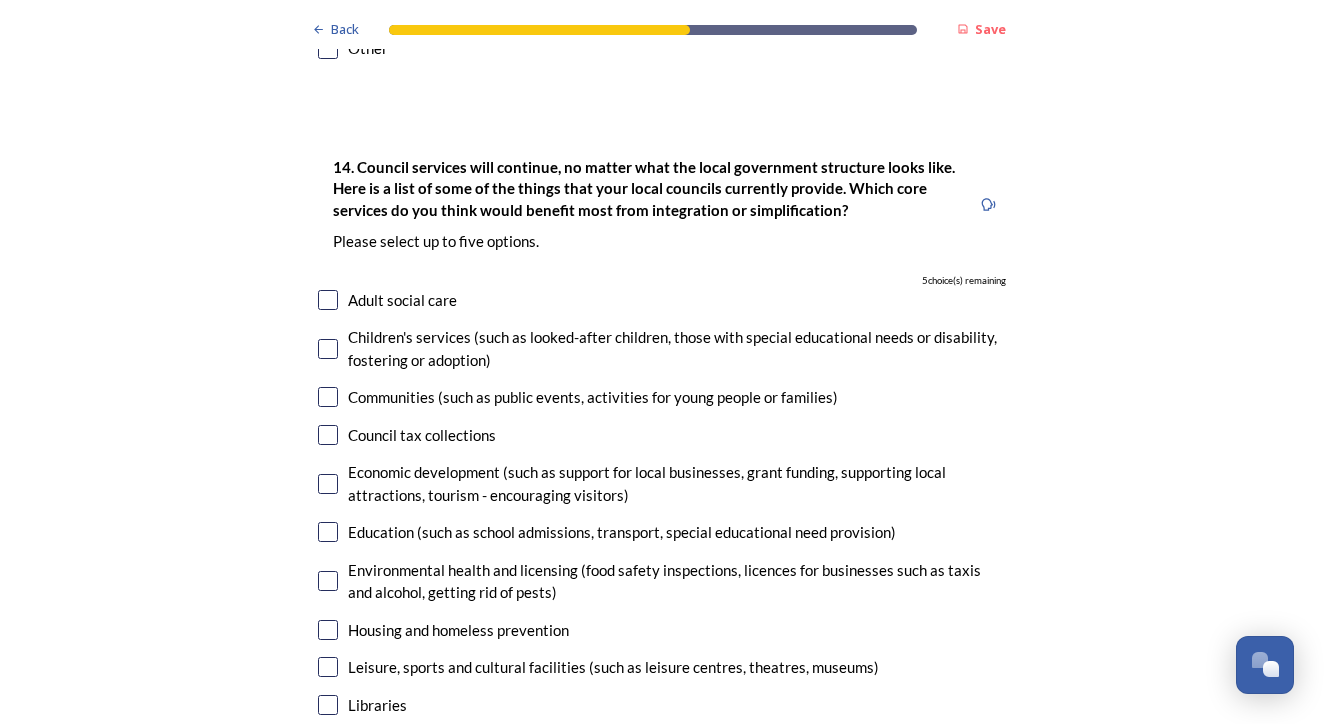 scroll, scrollTop: 4733, scrollLeft: 0, axis: vertical 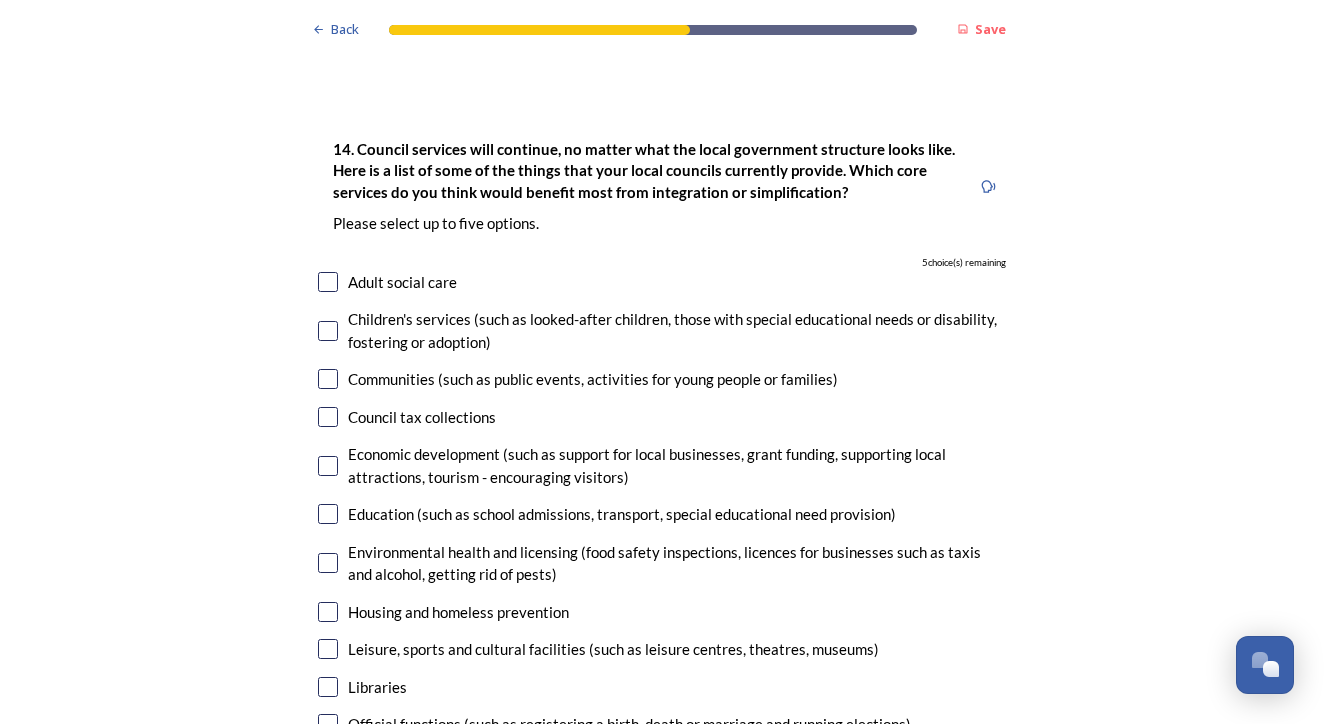 click at bounding box center [328, 514] 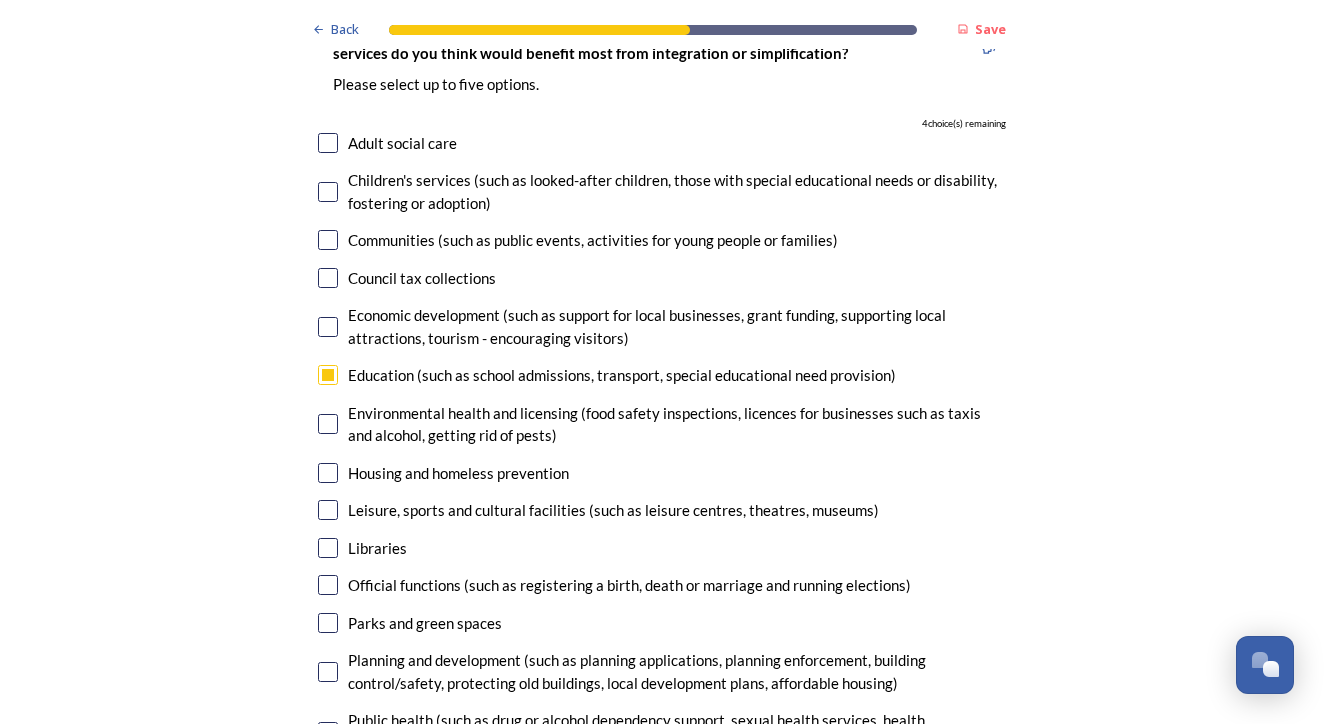 scroll, scrollTop: 4875, scrollLeft: 0, axis: vertical 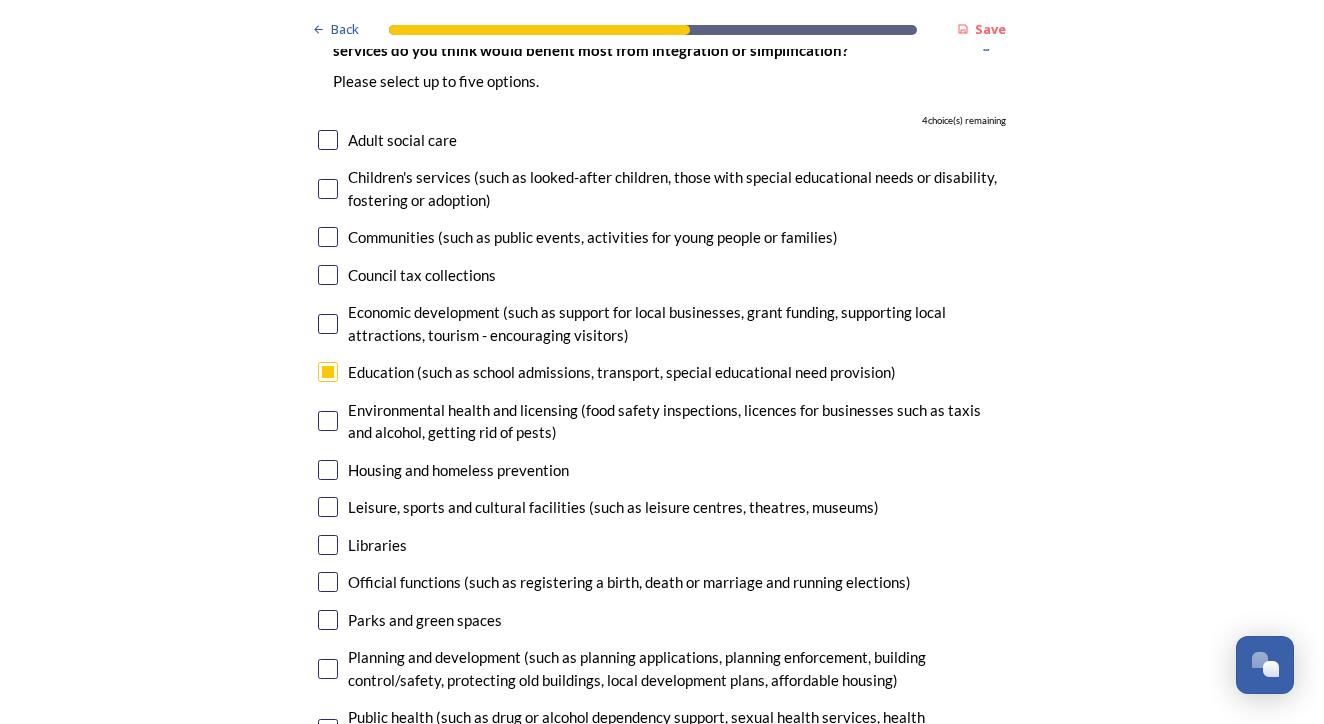click at bounding box center (328, 669) 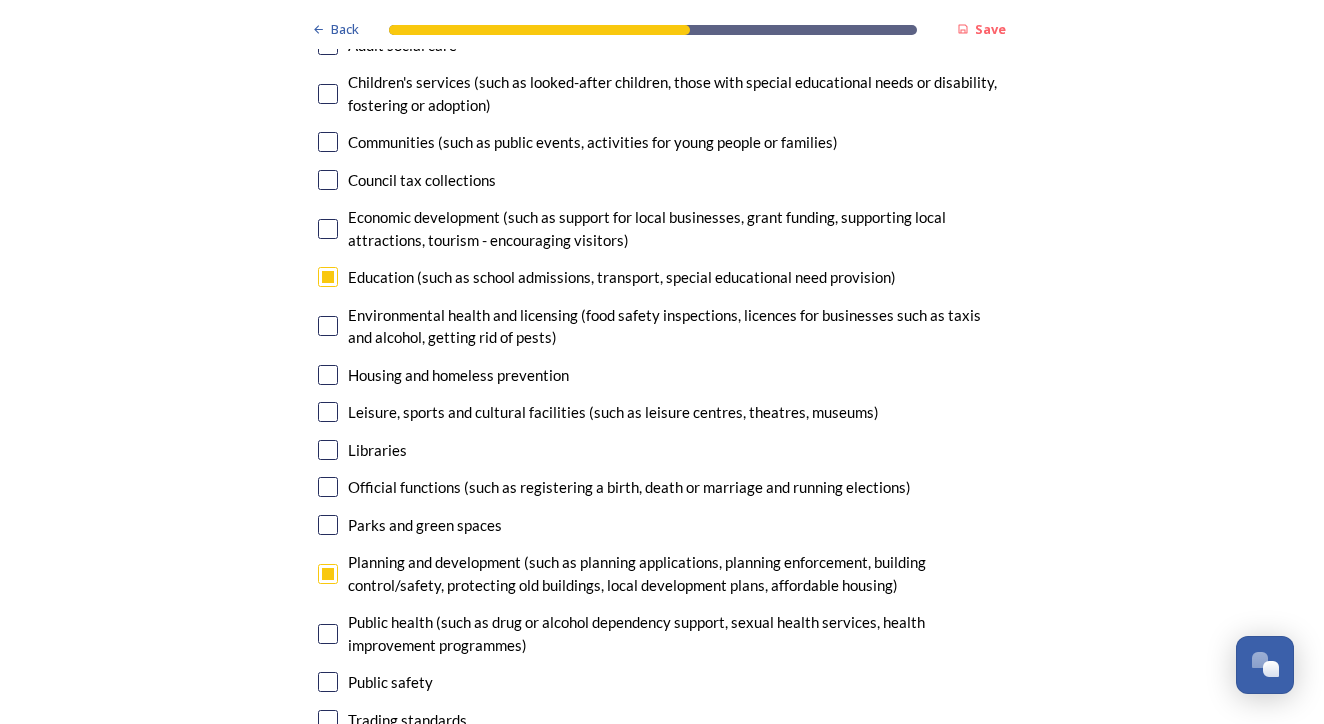 scroll, scrollTop: 4975, scrollLeft: 0, axis: vertical 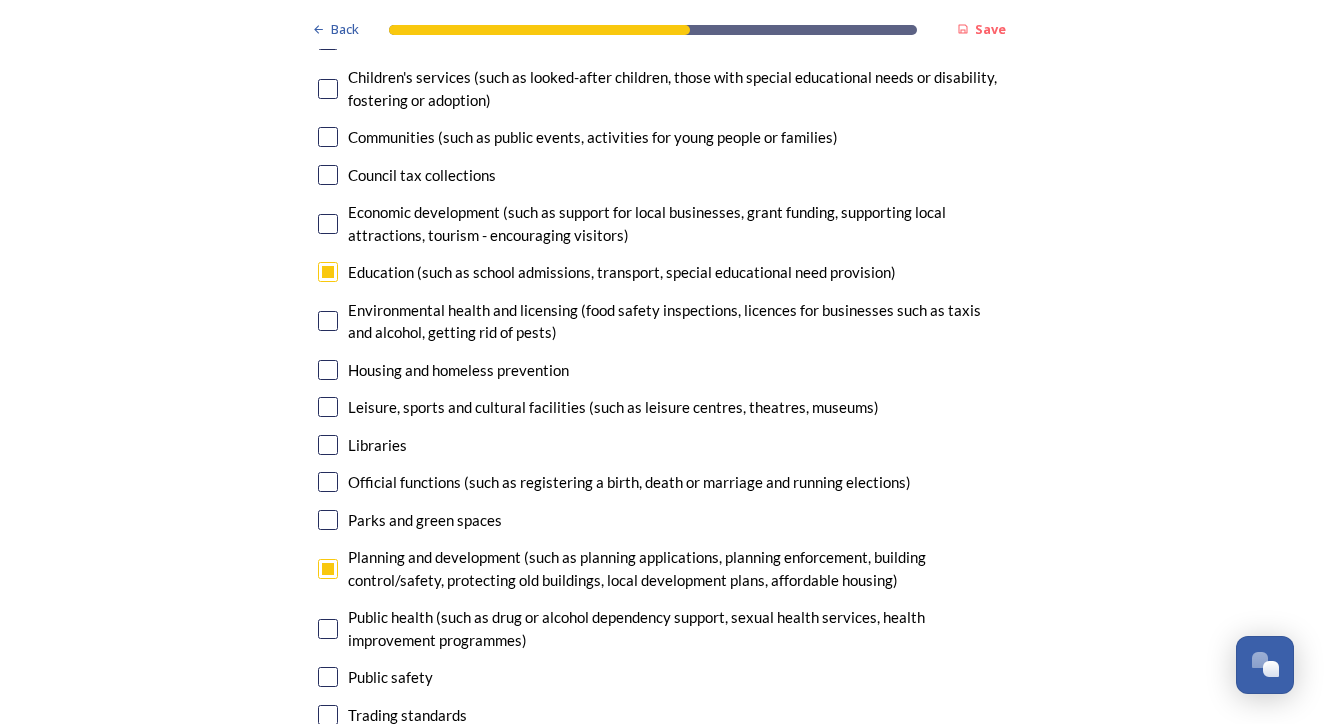 click at bounding box center [328, 677] 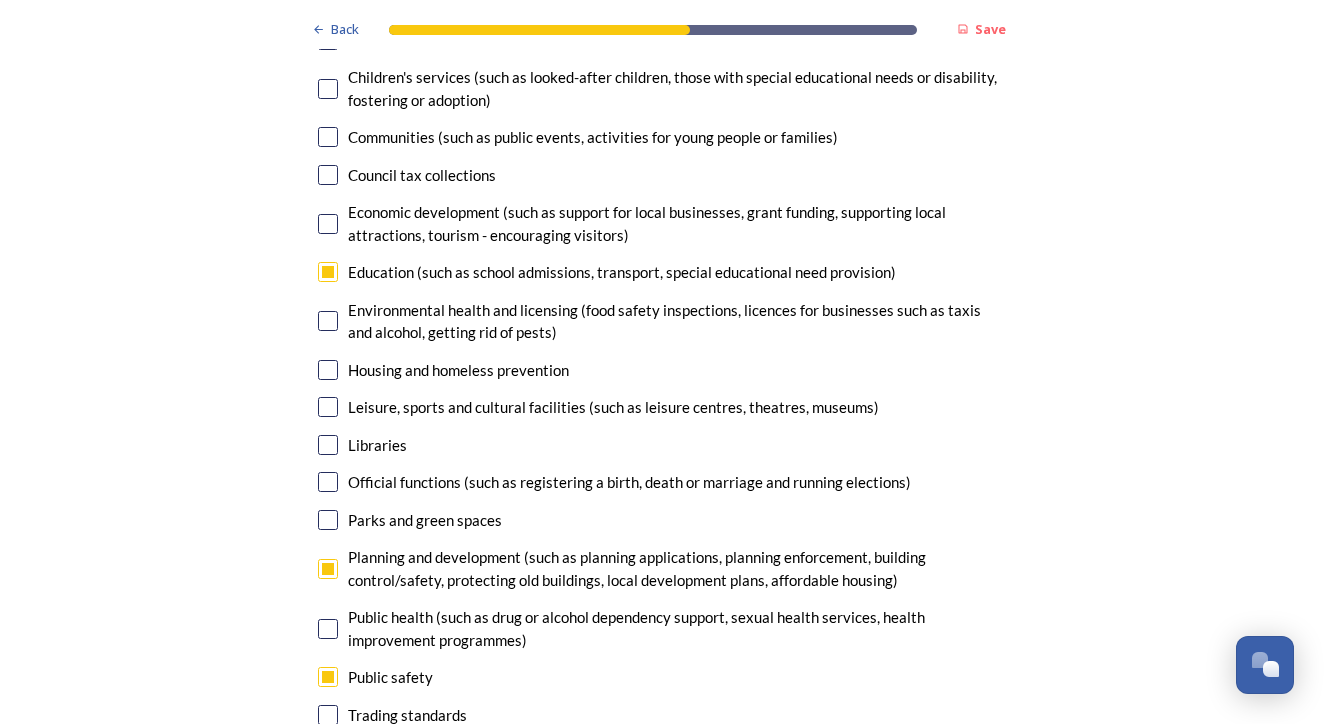 click at bounding box center (328, 752) 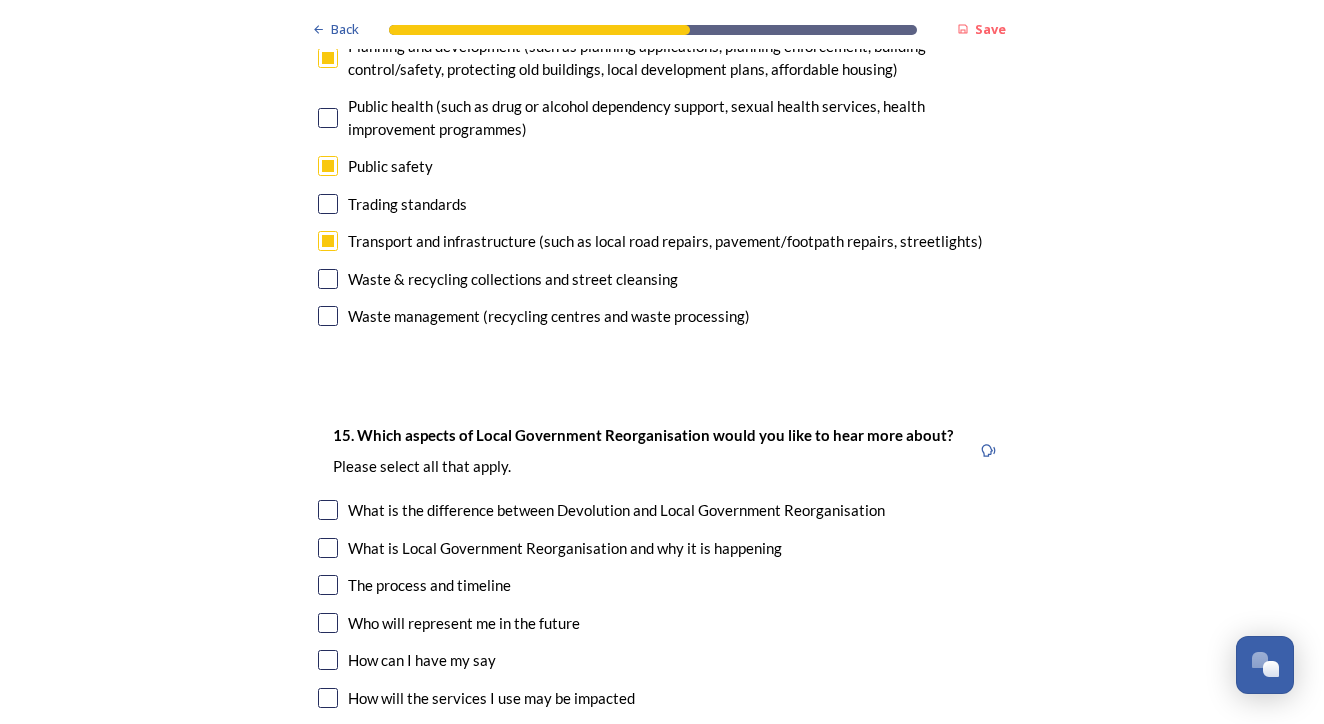 scroll, scrollTop: 5488, scrollLeft: 0, axis: vertical 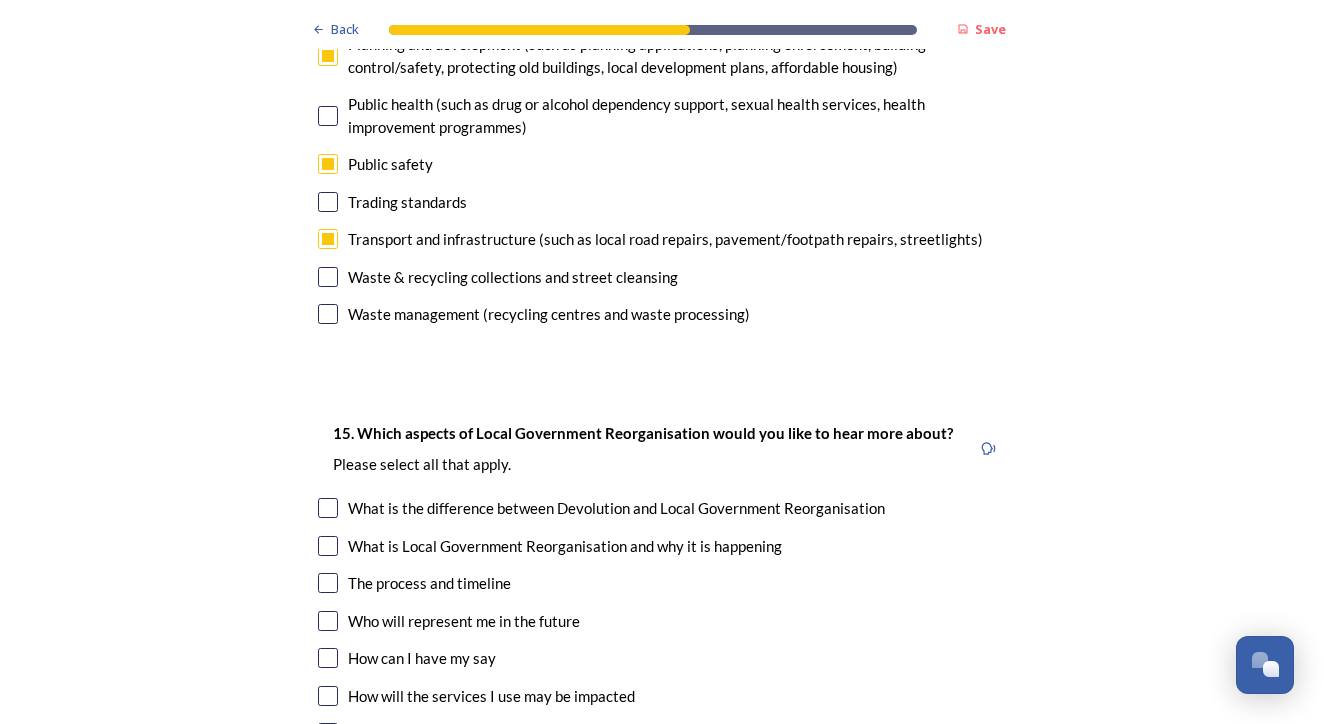 click at bounding box center (328, 314) 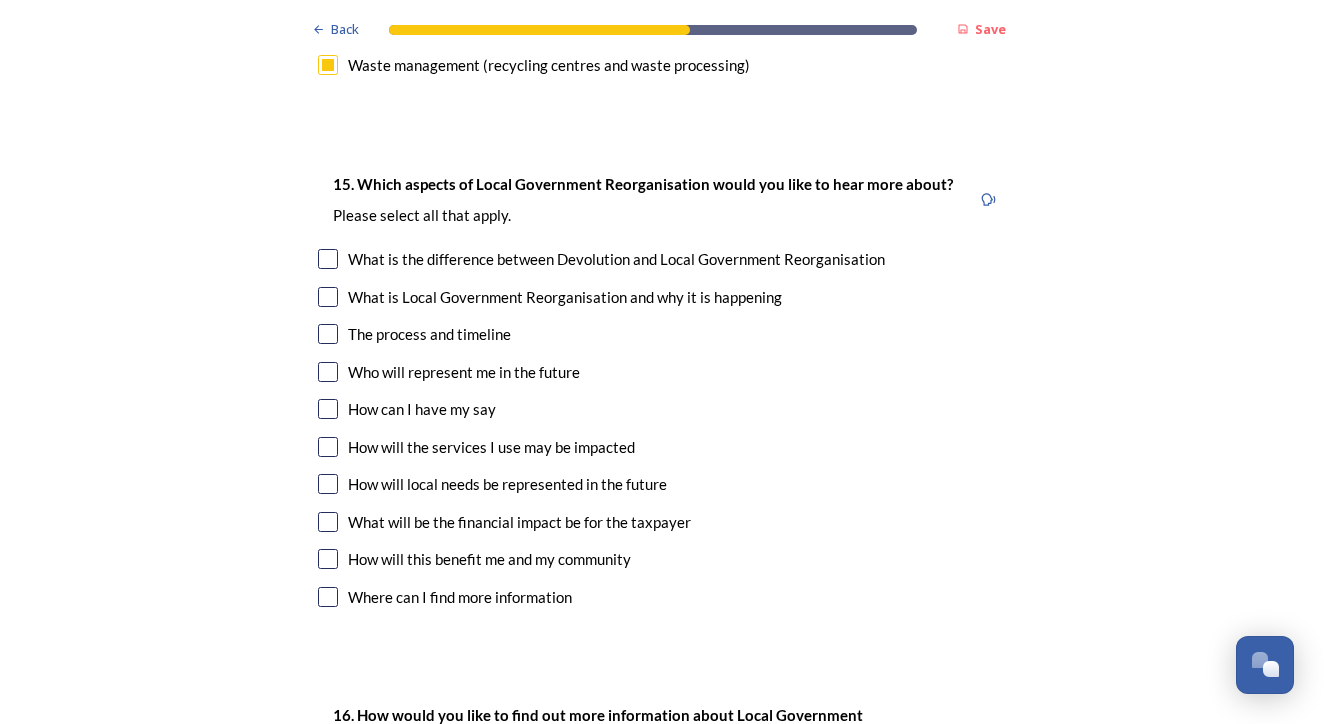 scroll, scrollTop: 5741, scrollLeft: 0, axis: vertical 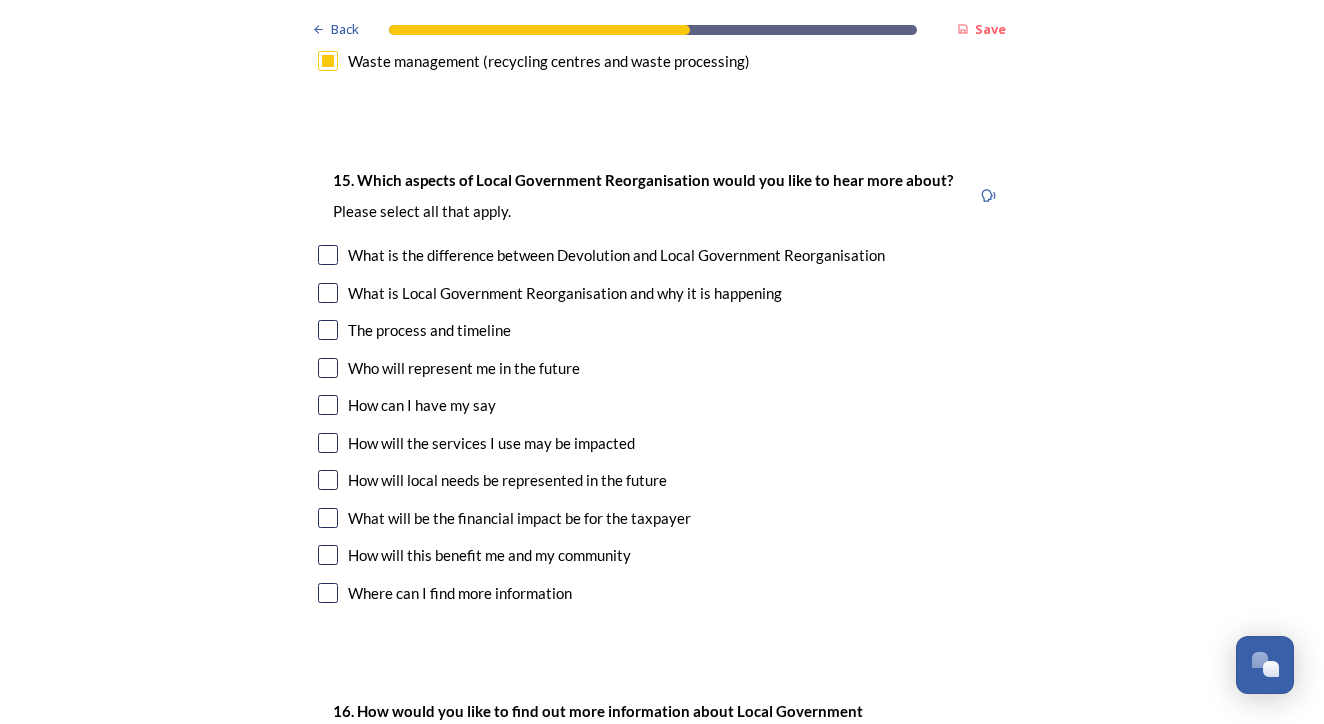 click at bounding box center (328, 480) 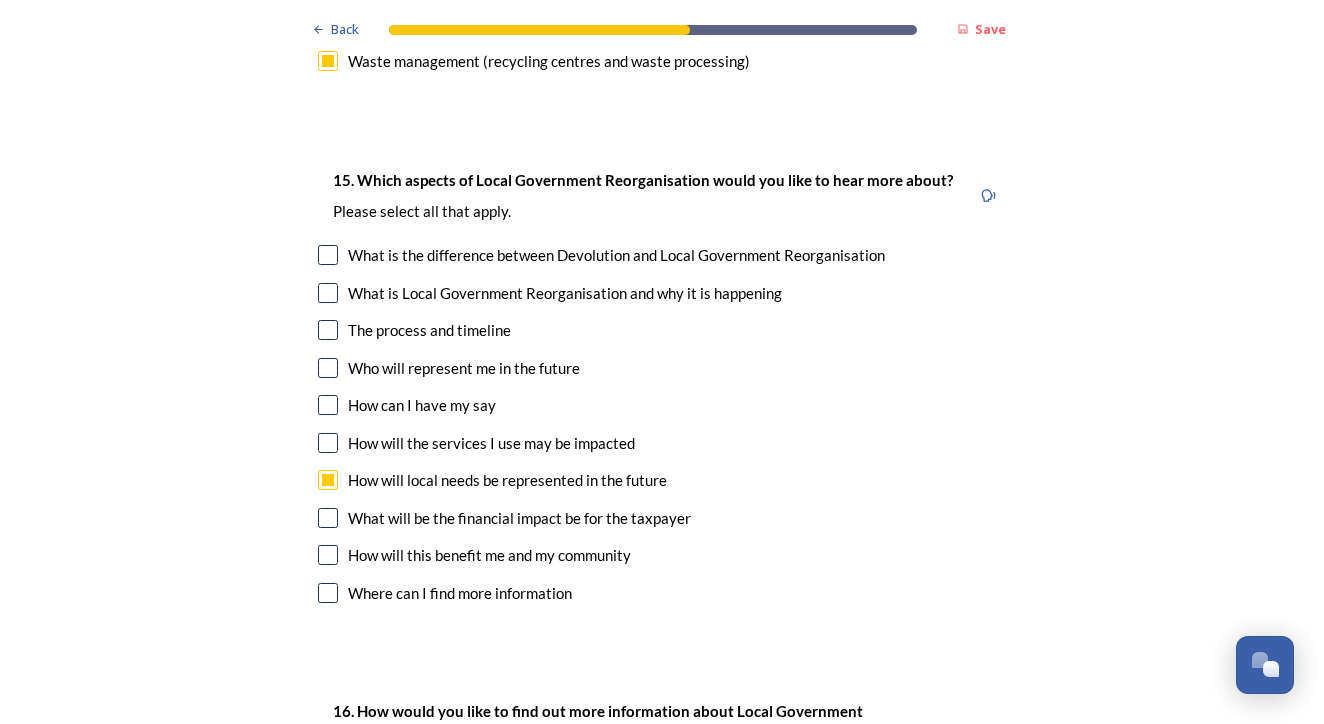 click at bounding box center [328, 518] 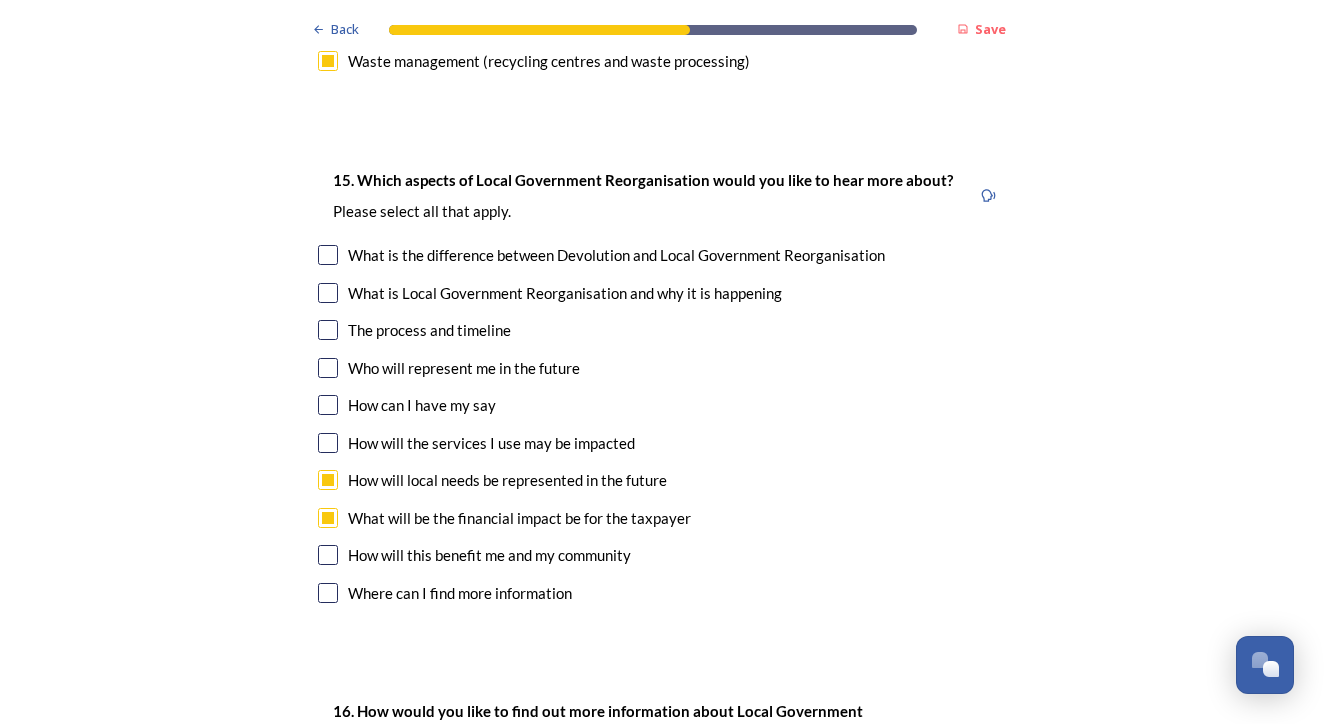click at bounding box center (328, 555) 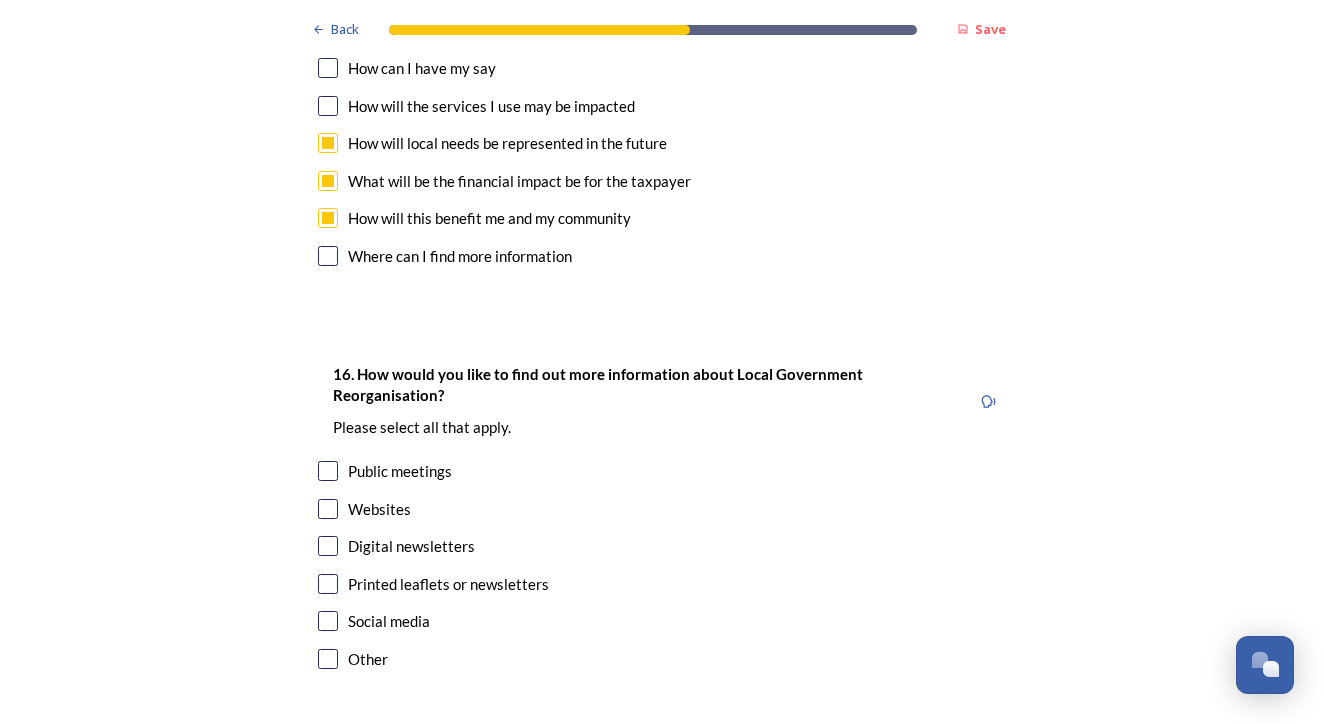 scroll, scrollTop: 6080, scrollLeft: 0, axis: vertical 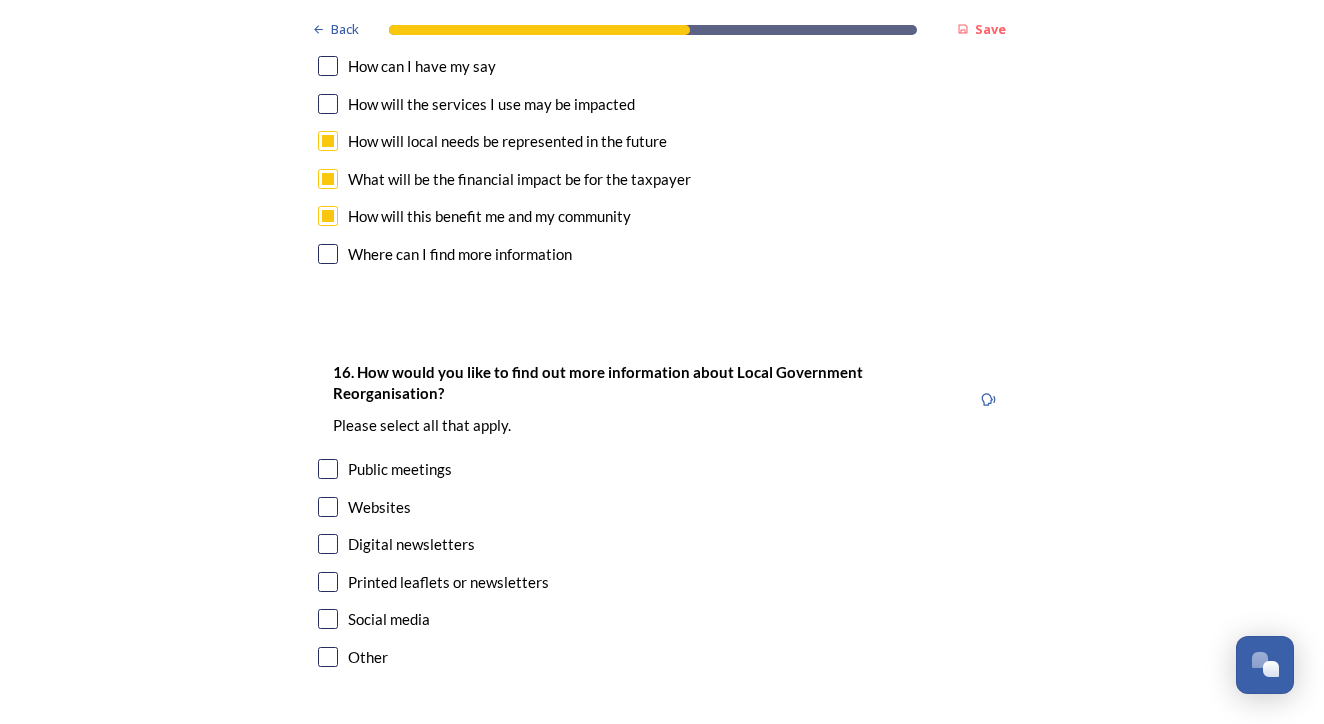 click at bounding box center (328, 544) 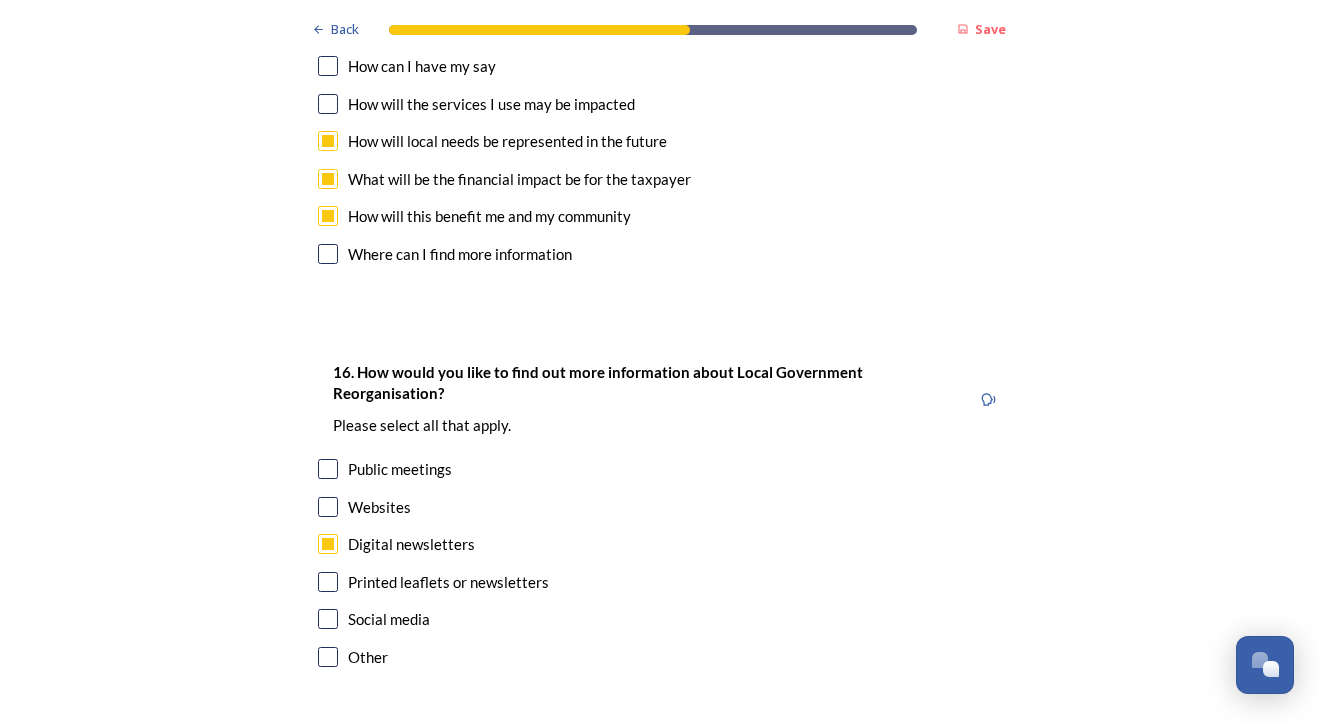 click at bounding box center [328, 507] 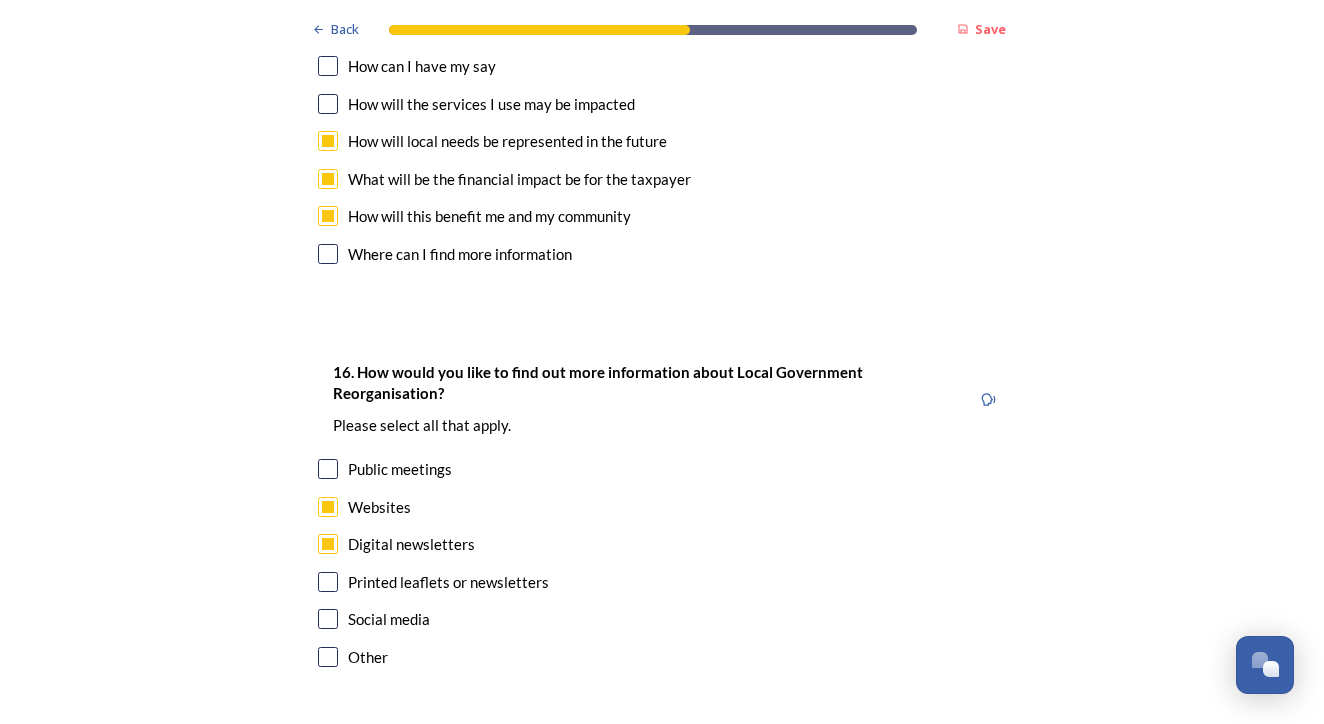 scroll, scrollTop: 6094, scrollLeft: 0, axis: vertical 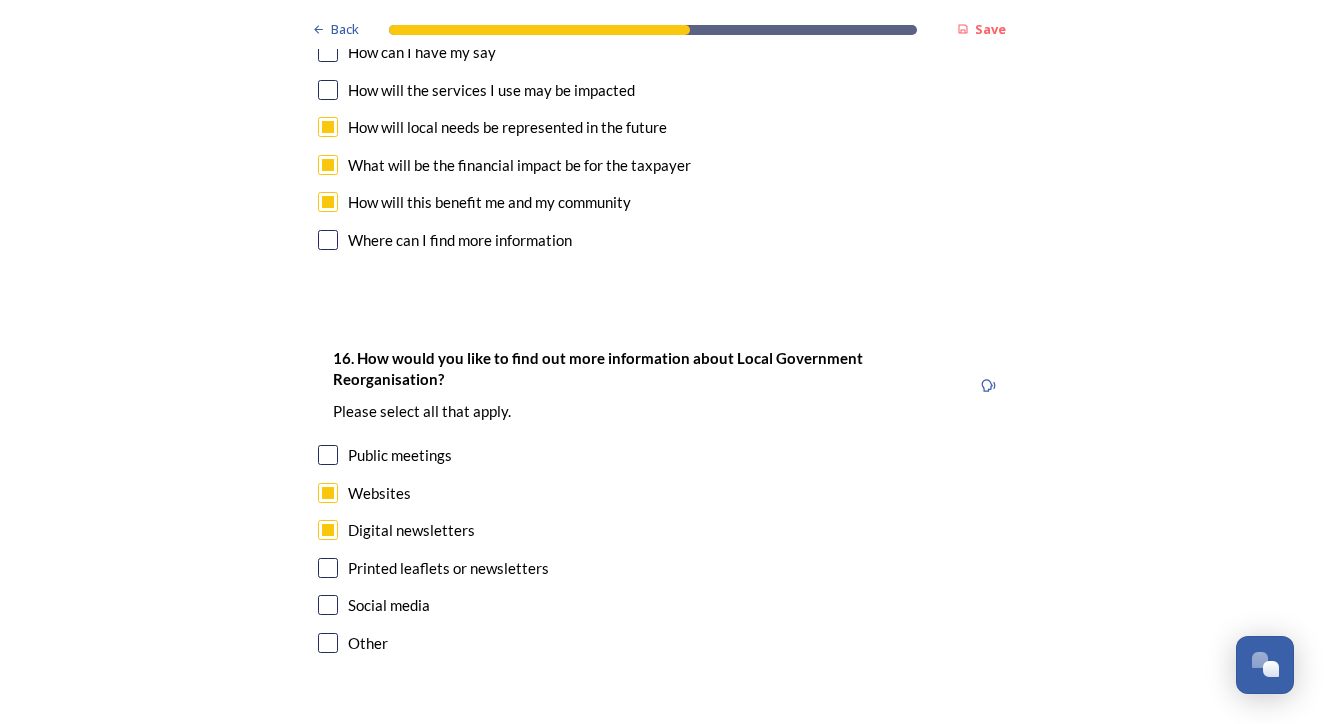 click at bounding box center (328, 605) 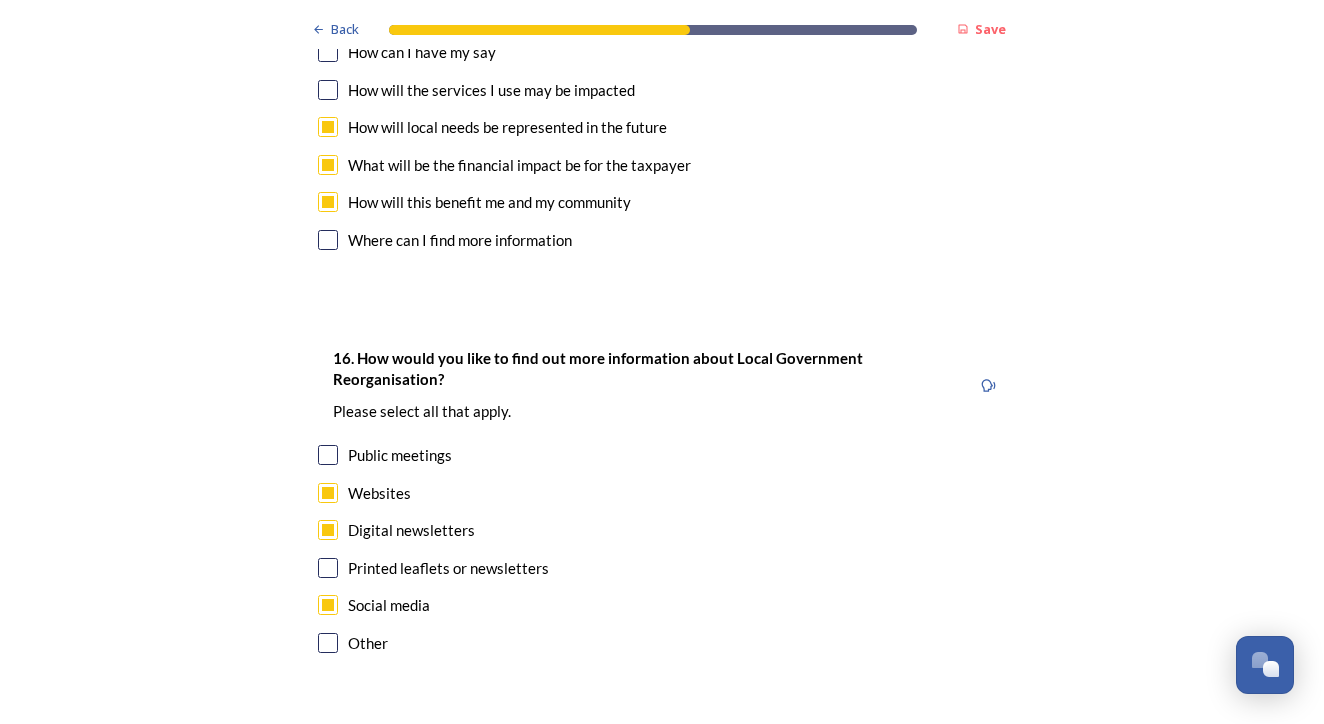 click on "Continue" at bounding box center (648, 753) 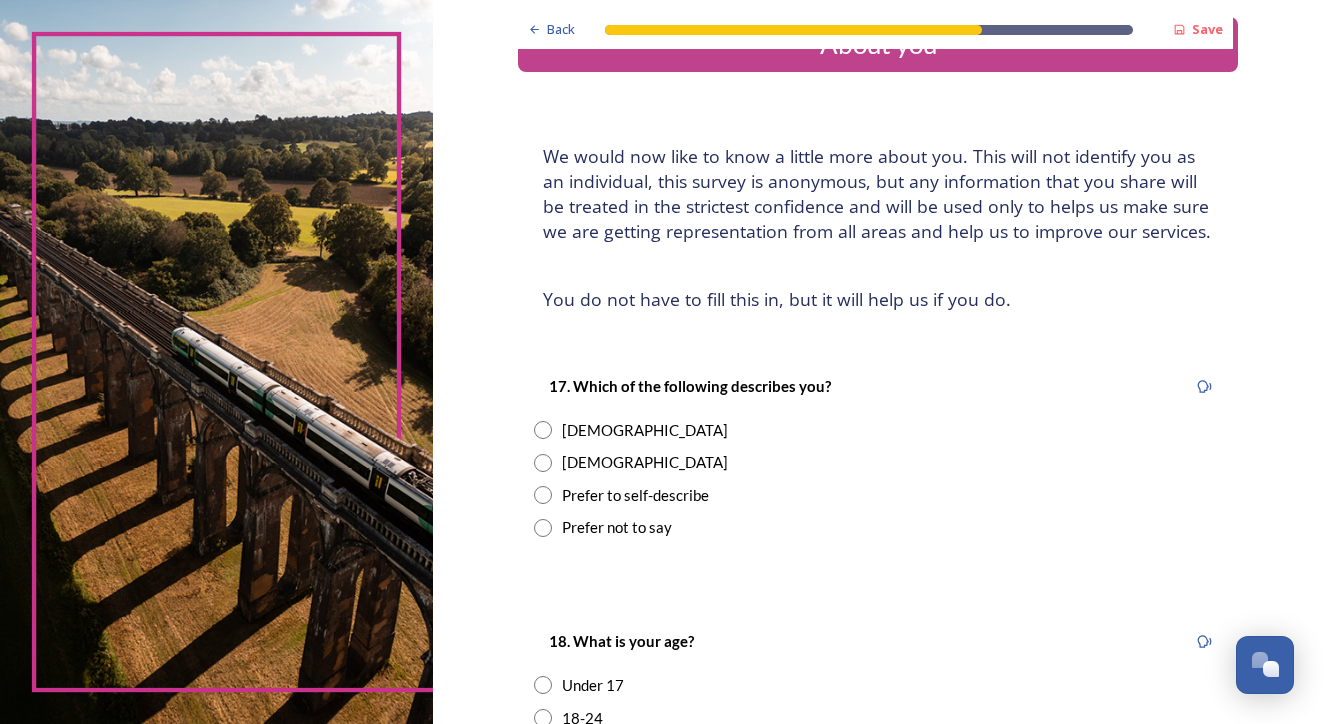 scroll, scrollTop: 128, scrollLeft: 0, axis: vertical 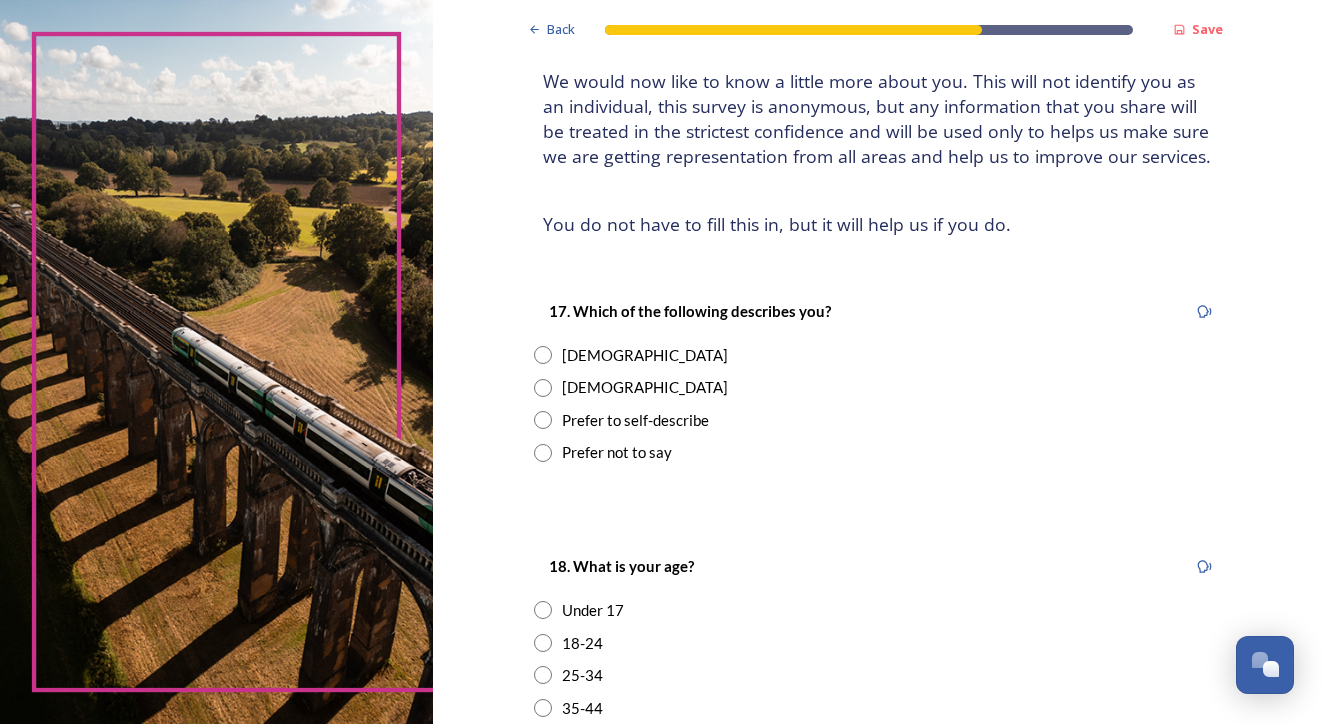 click at bounding box center [543, 355] 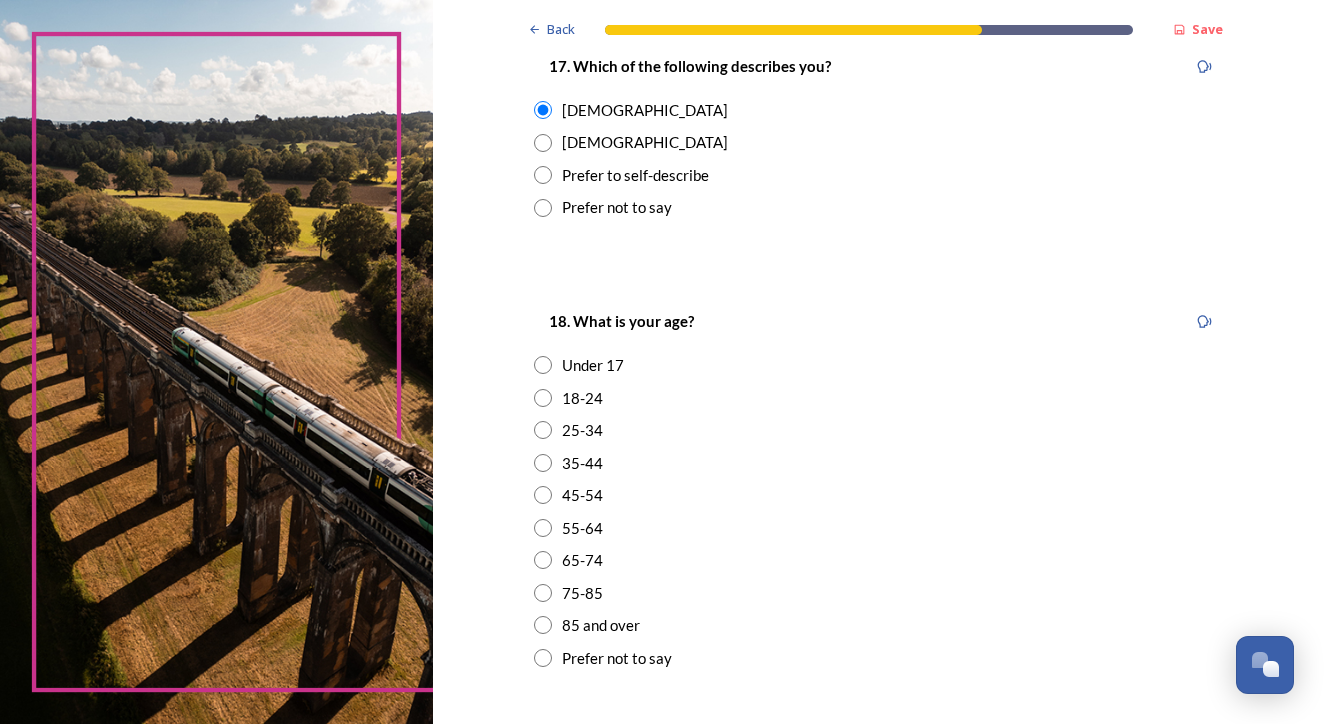 scroll, scrollTop: 420, scrollLeft: 0, axis: vertical 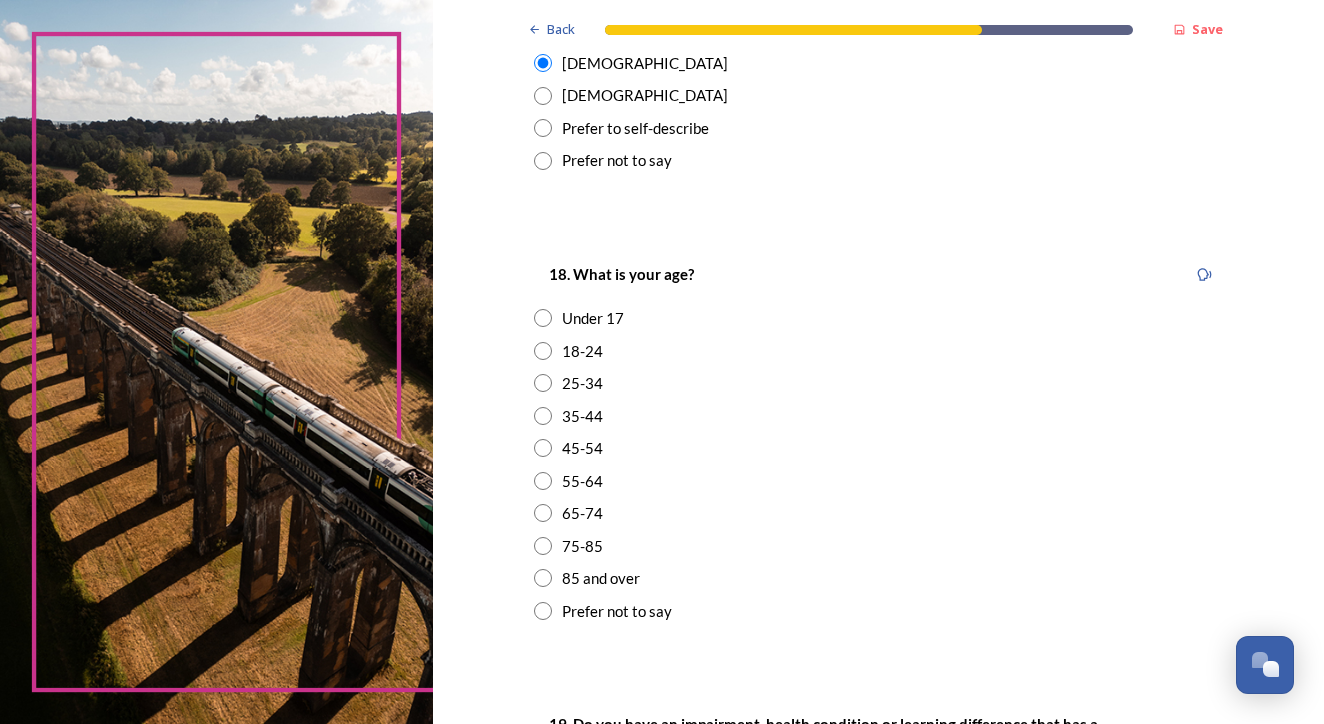 click at bounding box center (543, 513) 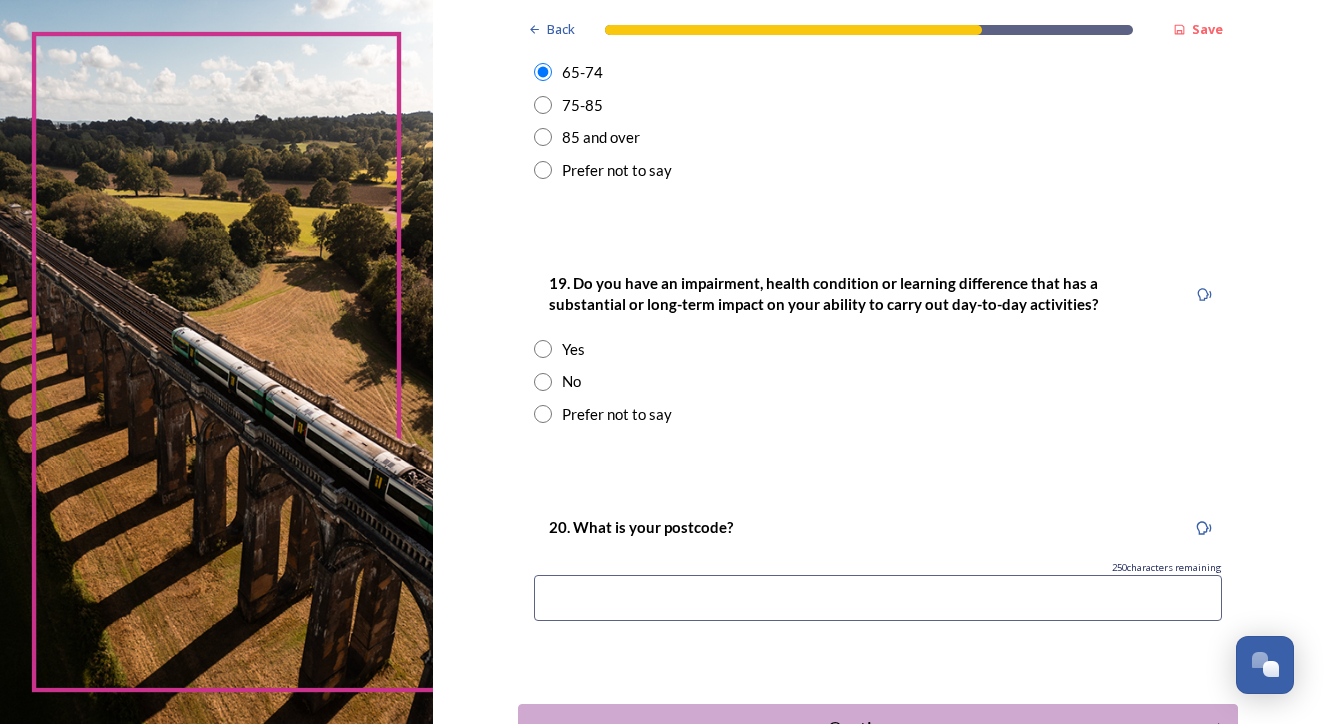 scroll, scrollTop: 914, scrollLeft: 0, axis: vertical 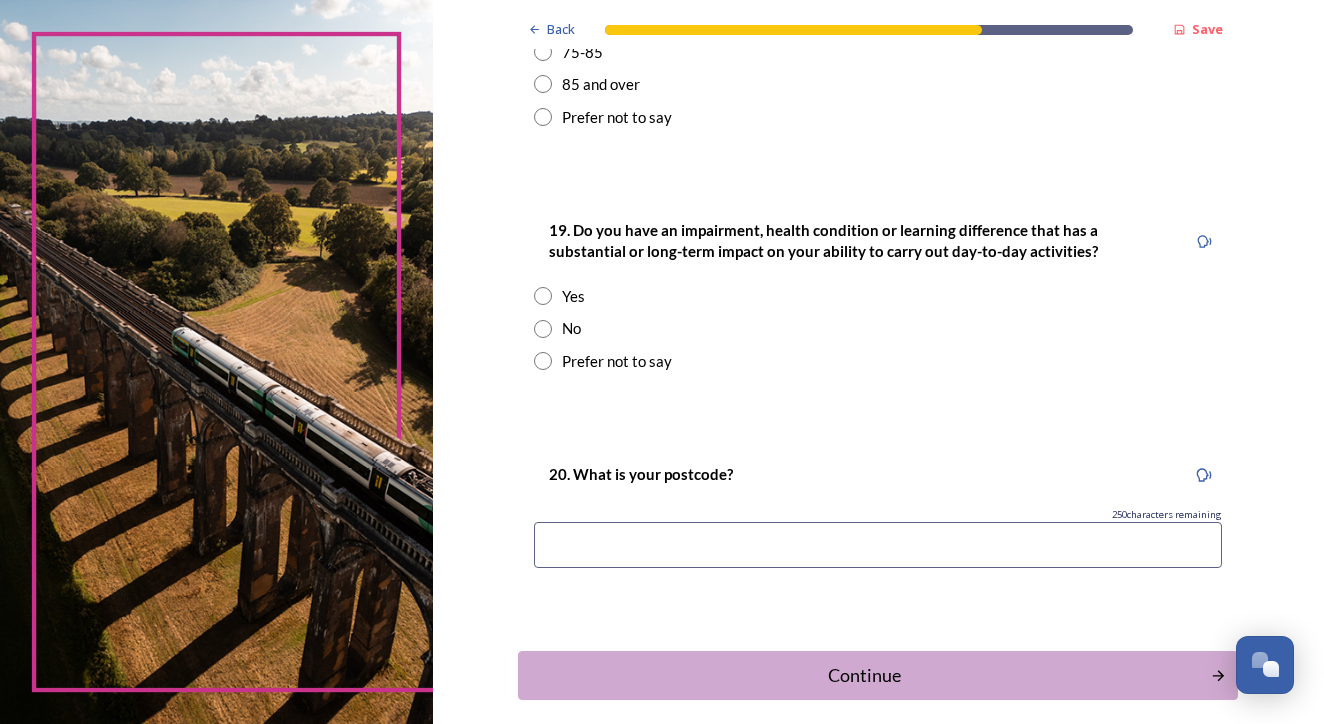 click at bounding box center [543, 329] 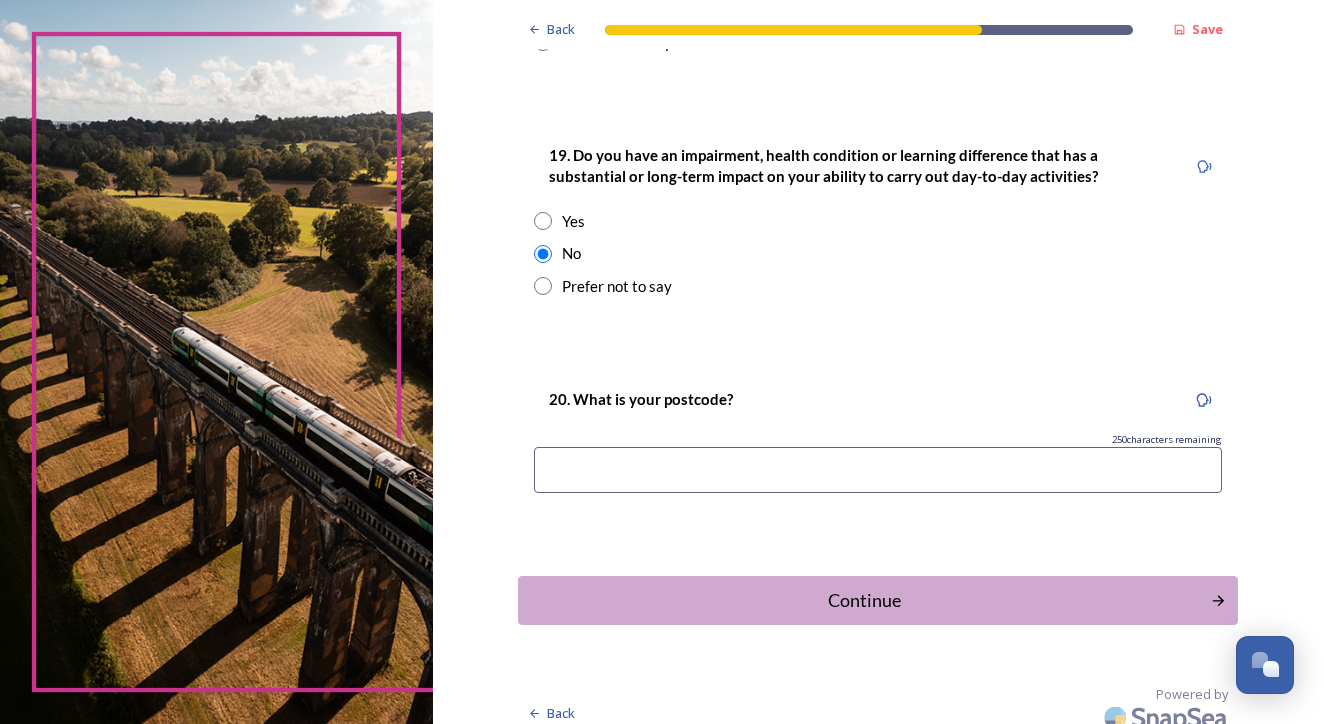 scroll, scrollTop: 988, scrollLeft: 0, axis: vertical 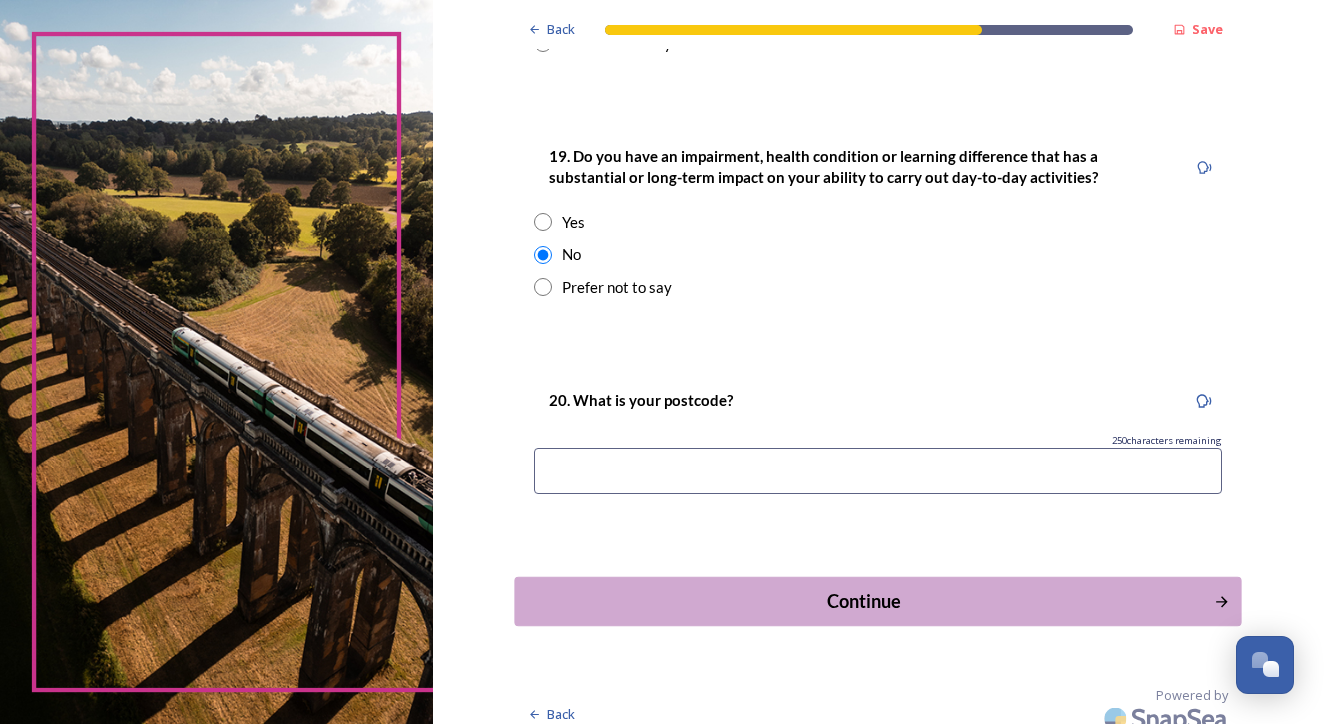 click on "Continue" at bounding box center (864, 601) 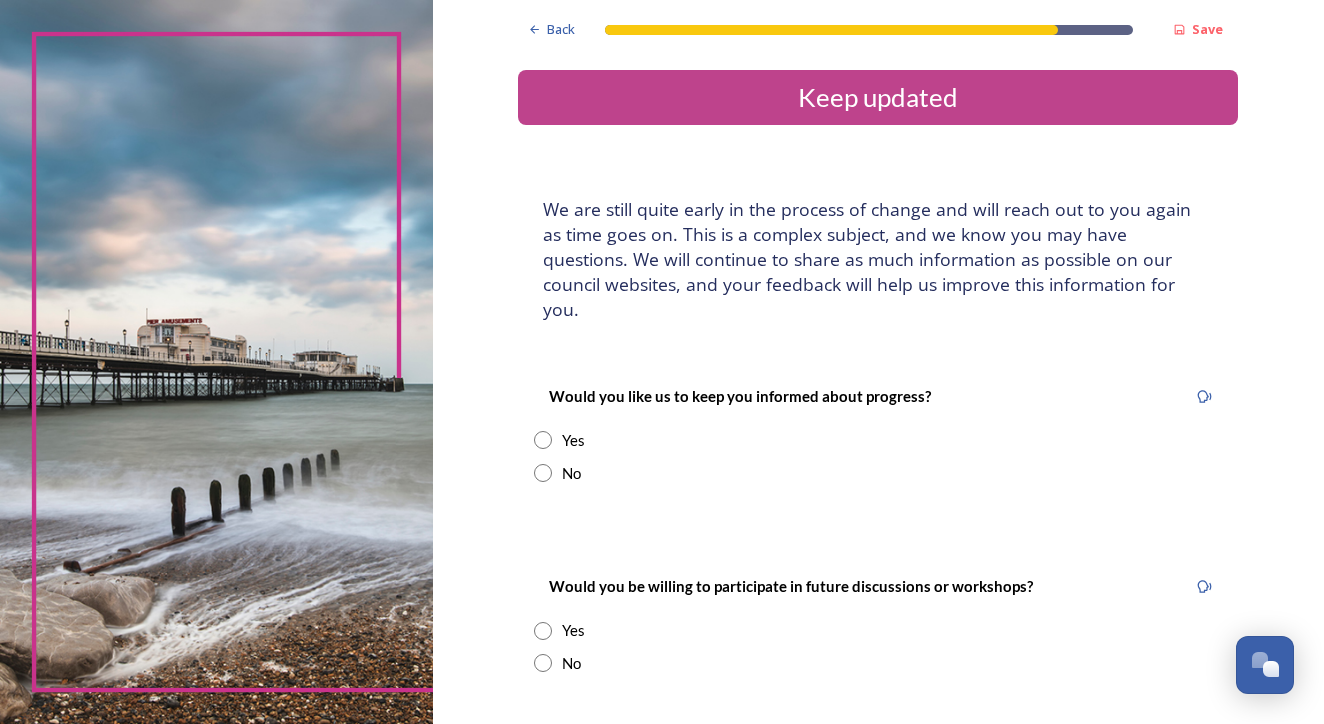 click at bounding box center [543, 440] 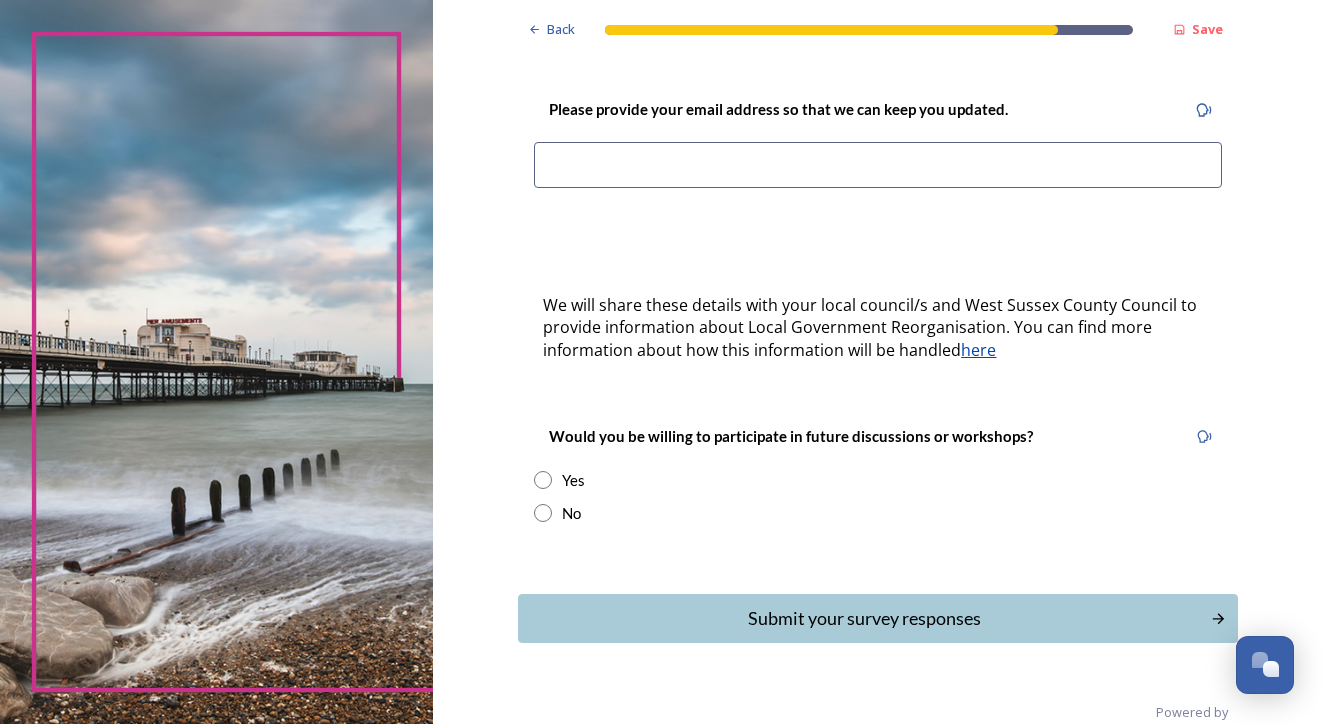scroll, scrollTop: 476, scrollLeft: 0, axis: vertical 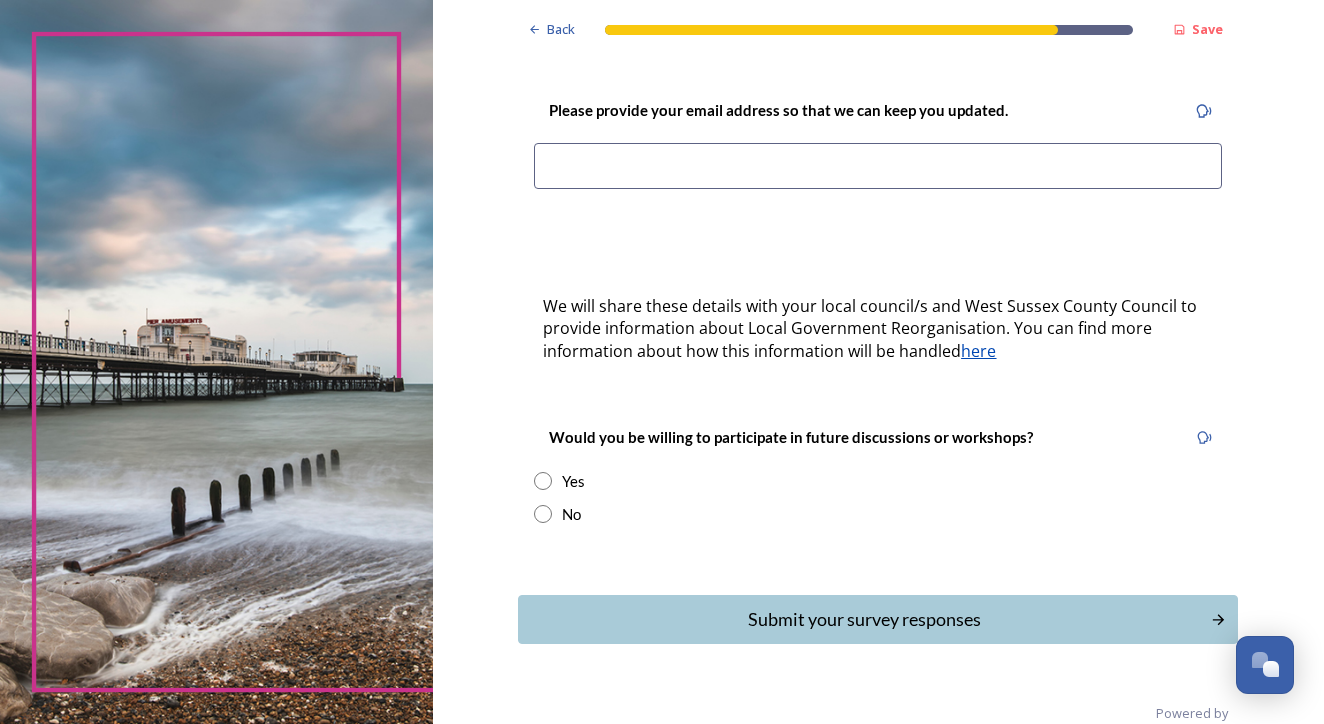 click at bounding box center [543, 514] 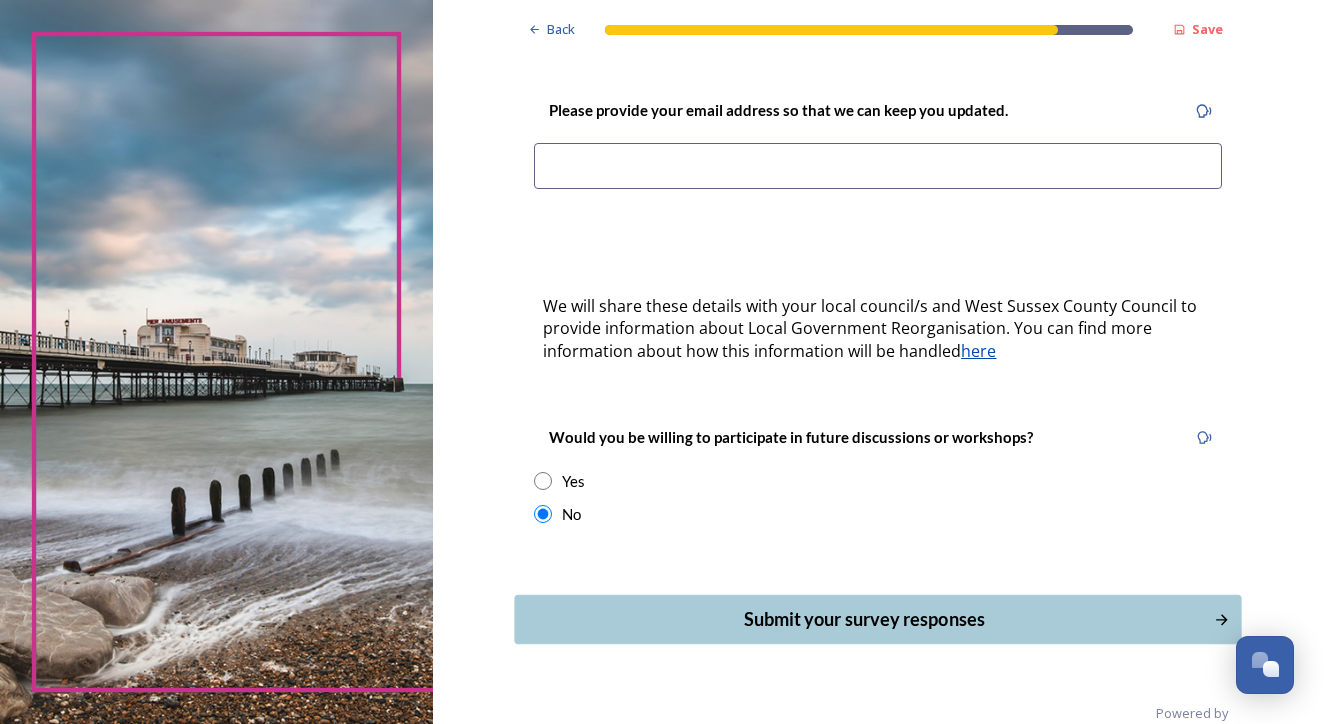 click on "Submit your survey responses" at bounding box center (864, 619) 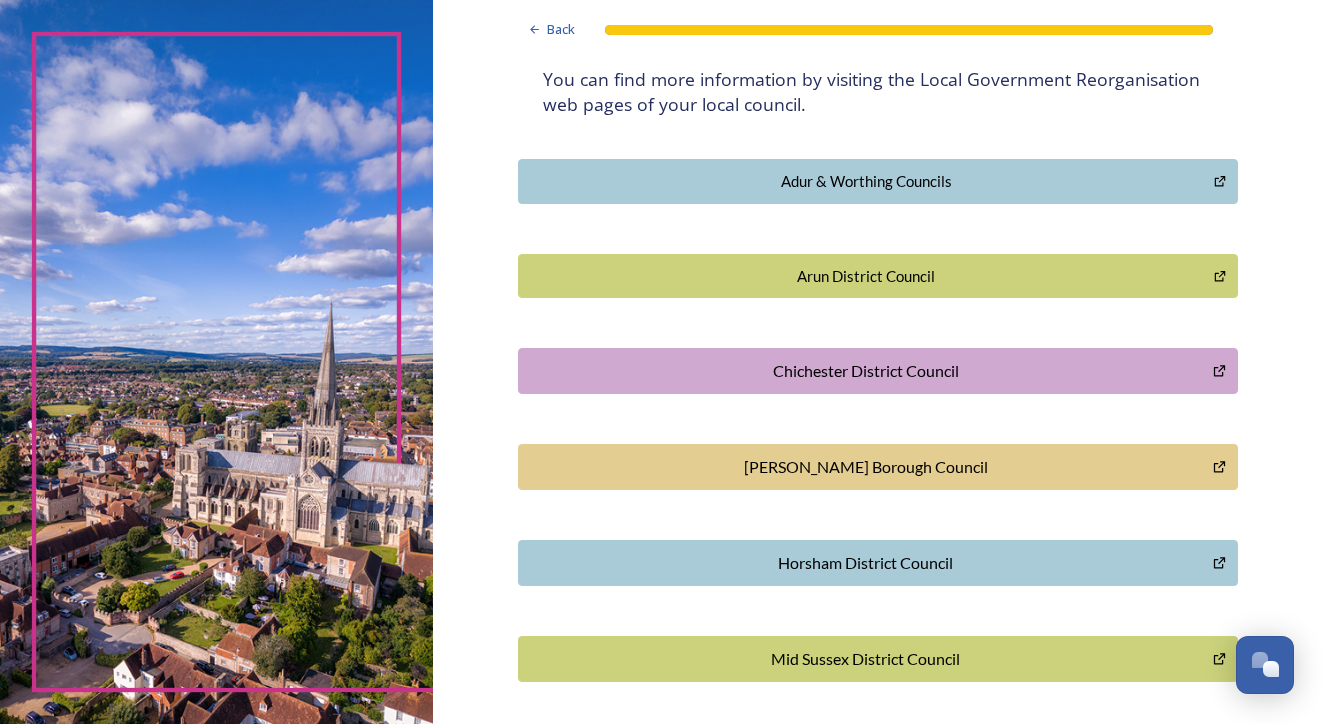 scroll, scrollTop: 396, scrollLeft: 0, axis: vertical 